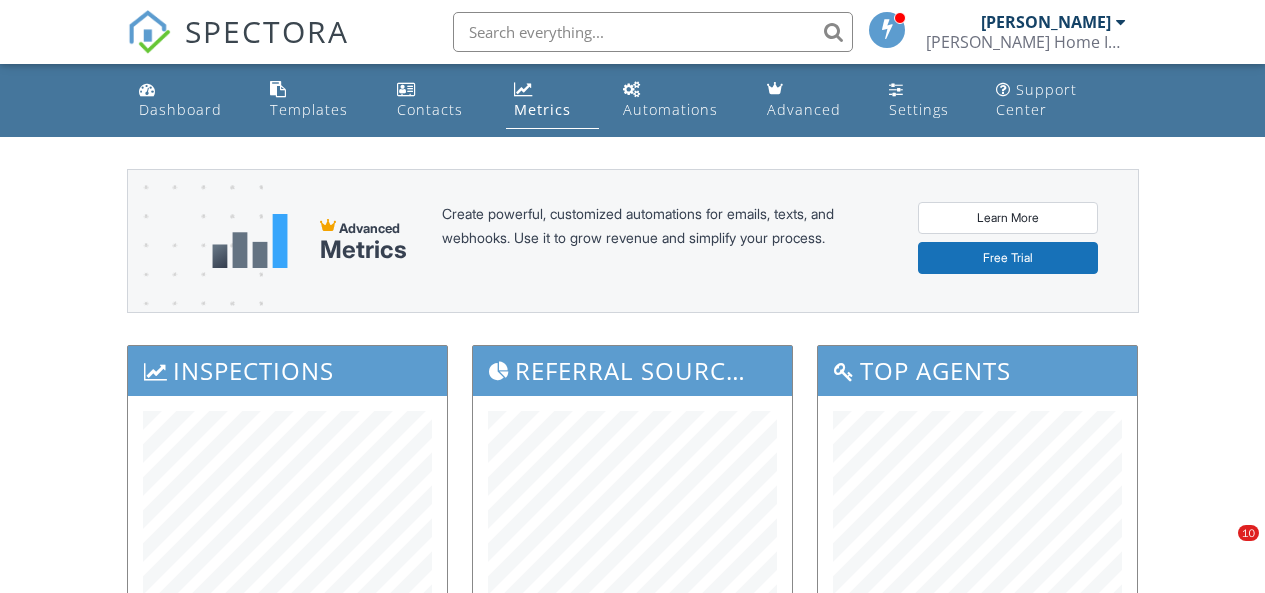 scroll, scrollTop: 658, scrollLeft: 0, axis: vertical 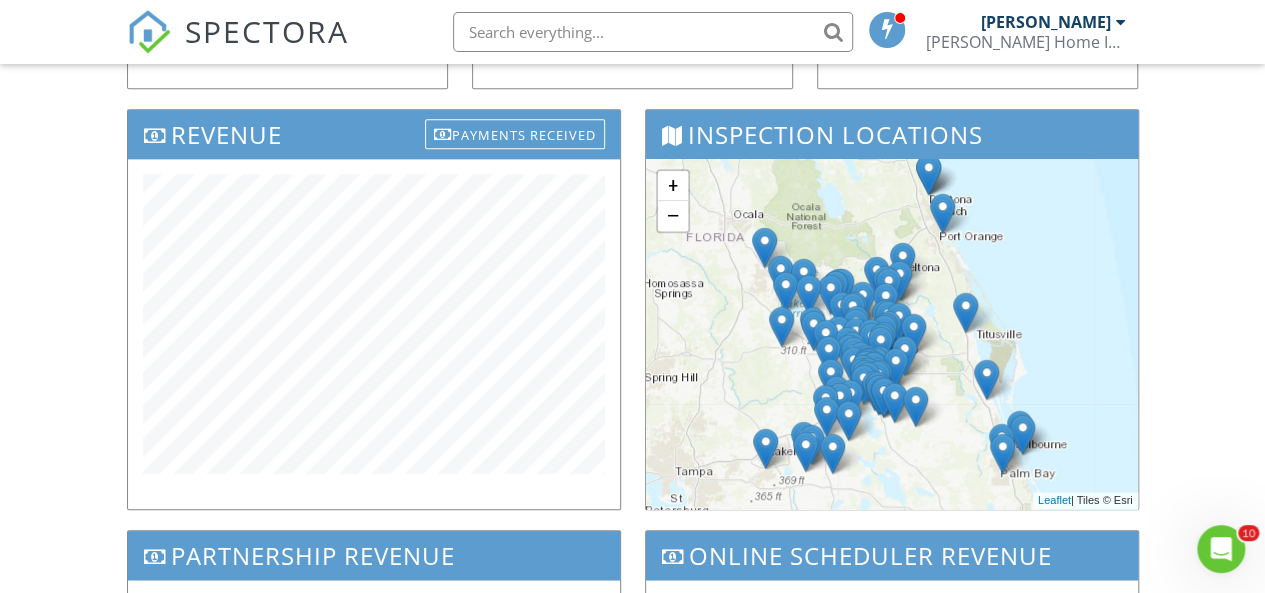 click at bounding box center (149, 32) 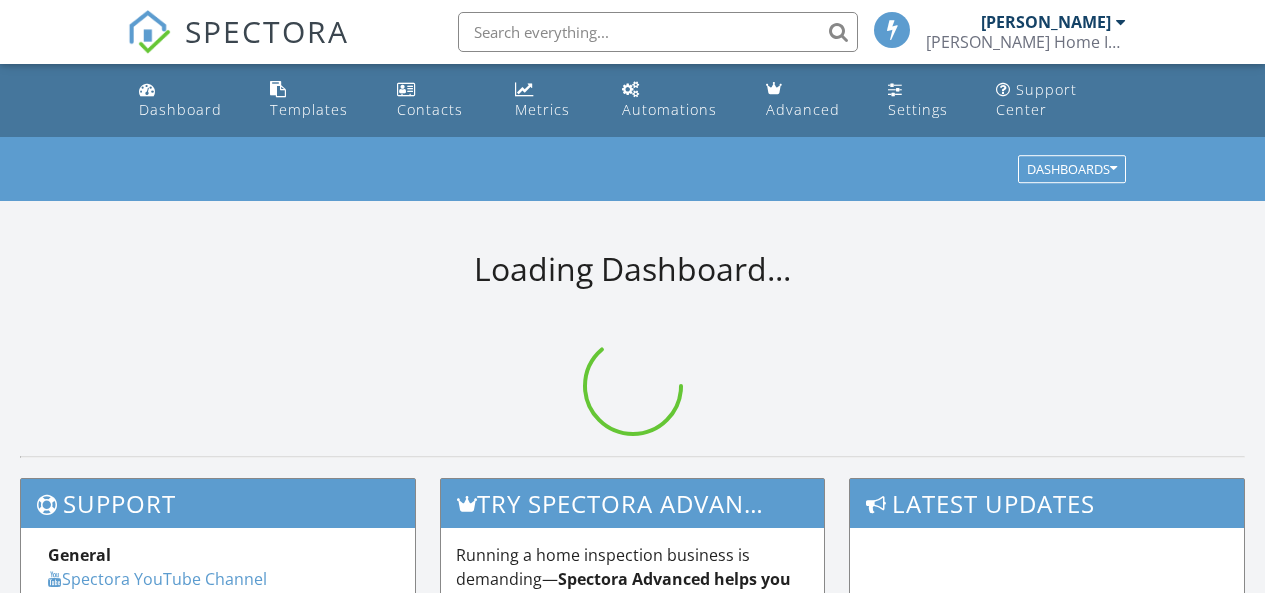 scroll, scrollTop: 0, scrollLeft: 0, axis: both 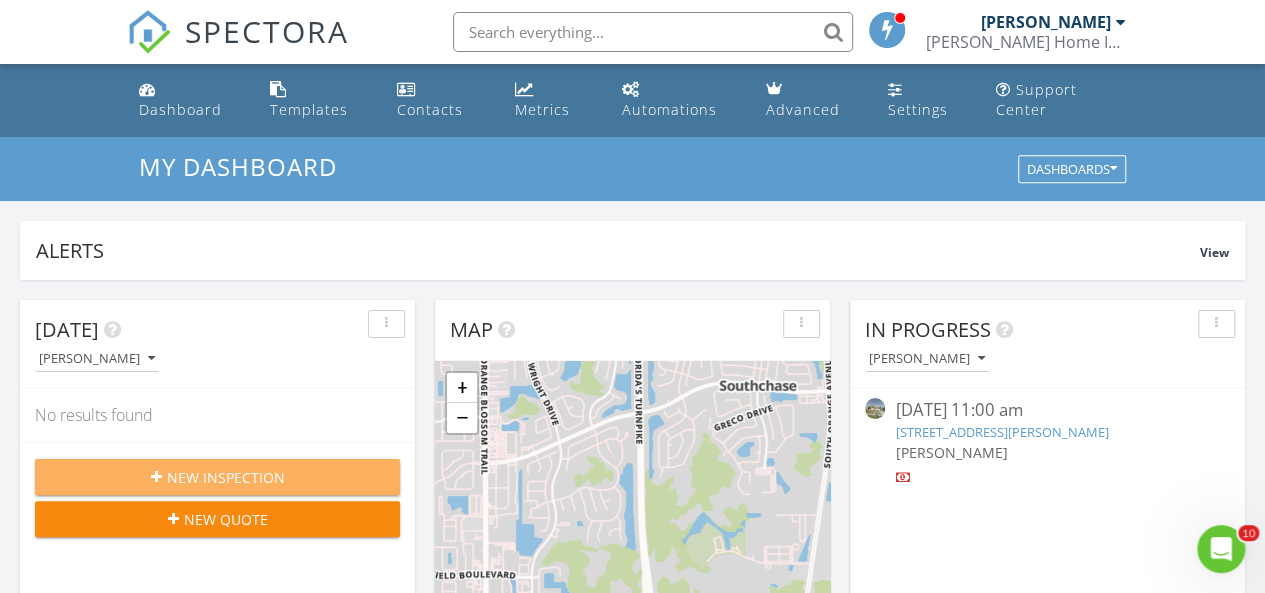 click on "New Inspection" at bounding box center [226, 477] 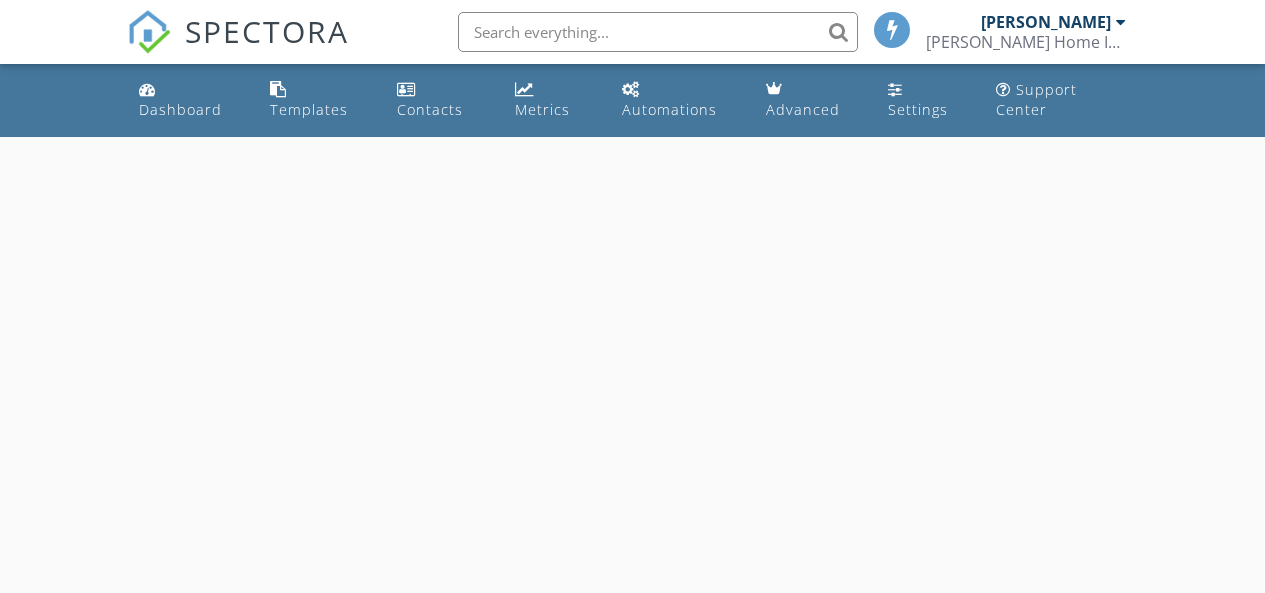 scroll, scrollTop: 0, scrollLeft: 0, axis: both 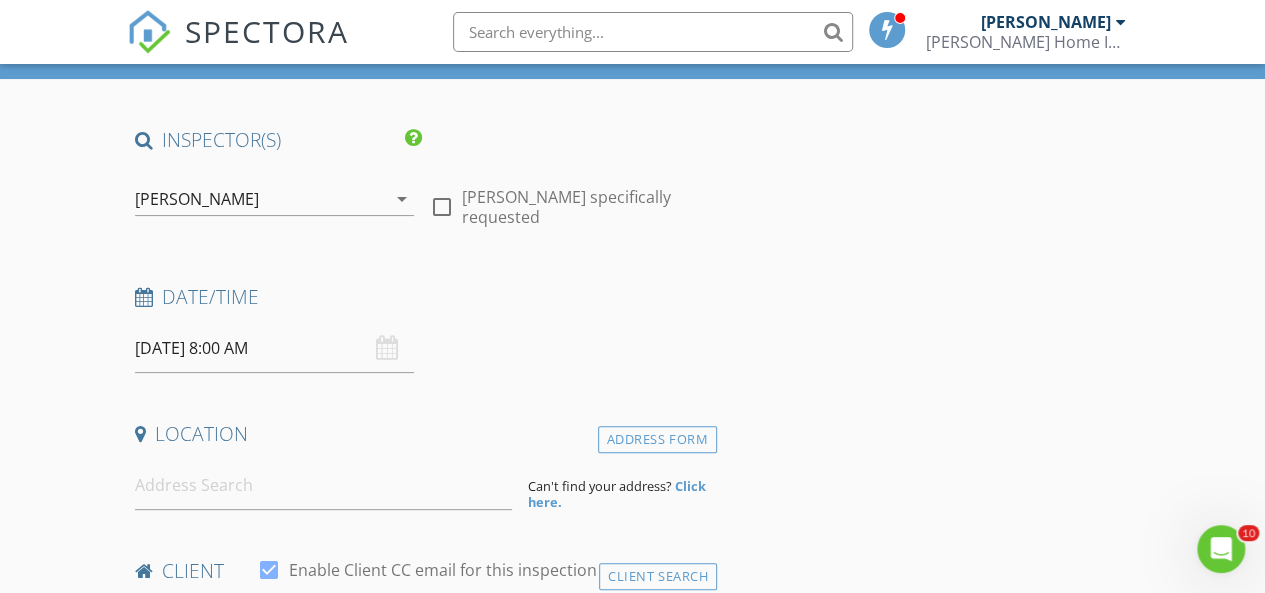 click on "07/14/2025 8:00 AM" at bounding box center (274, 348) 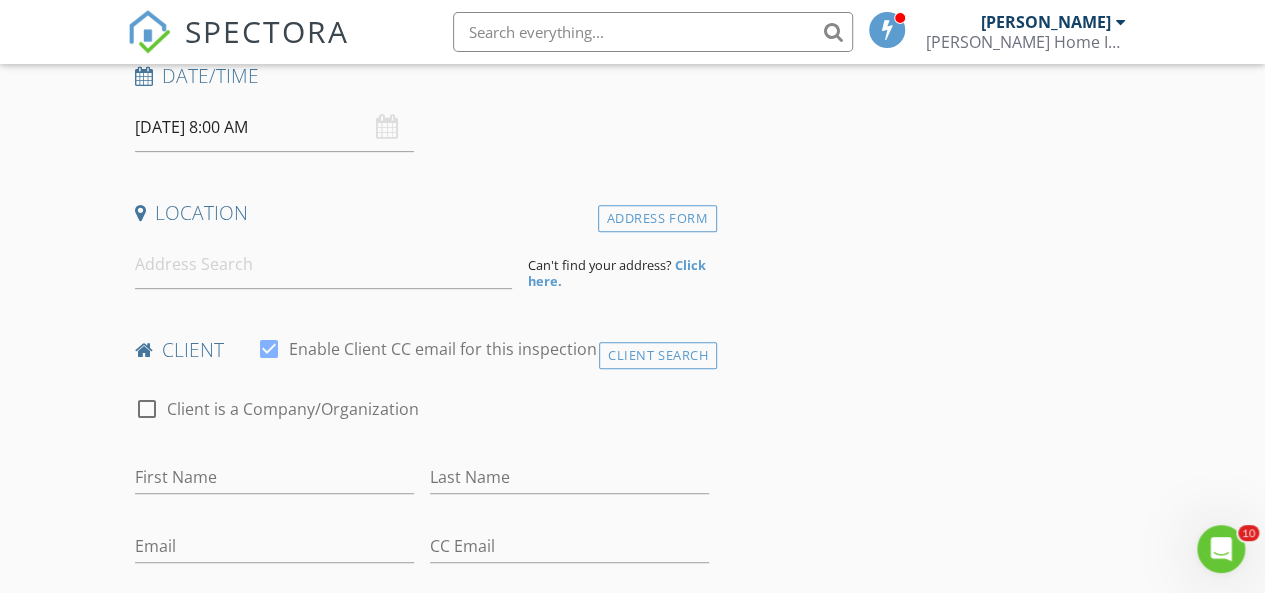 scroll, scrollTop: 363, scrollLeft: 0, axis: vertical 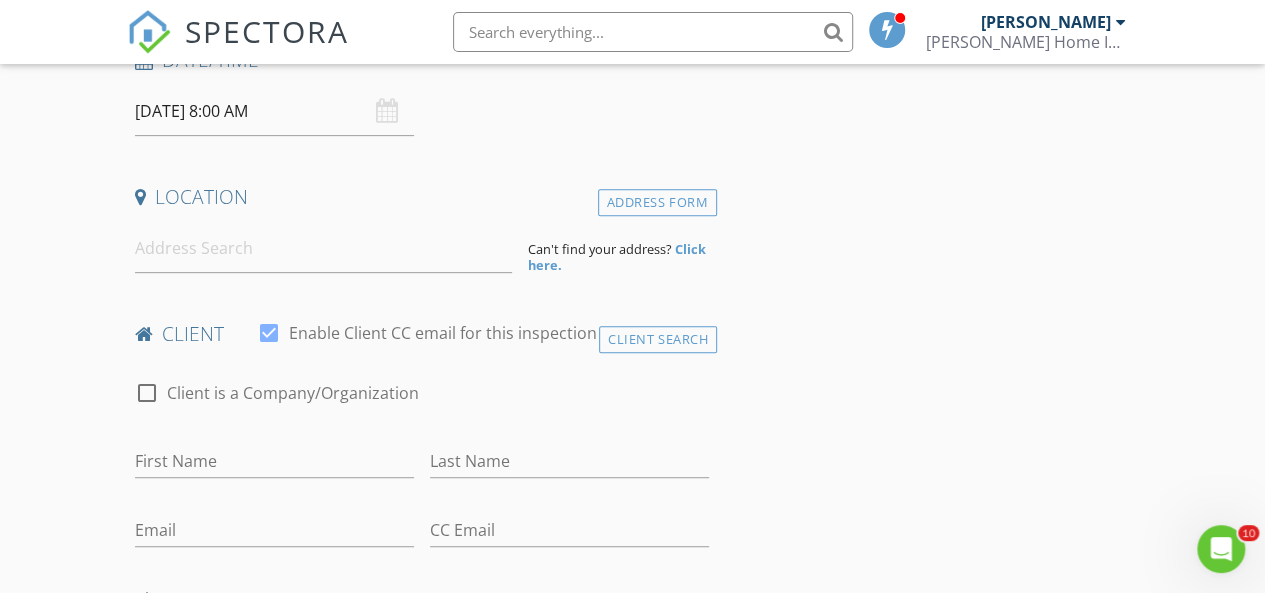 click on "07/14/2025 8:00 AM" at bounding box center [274, 111] 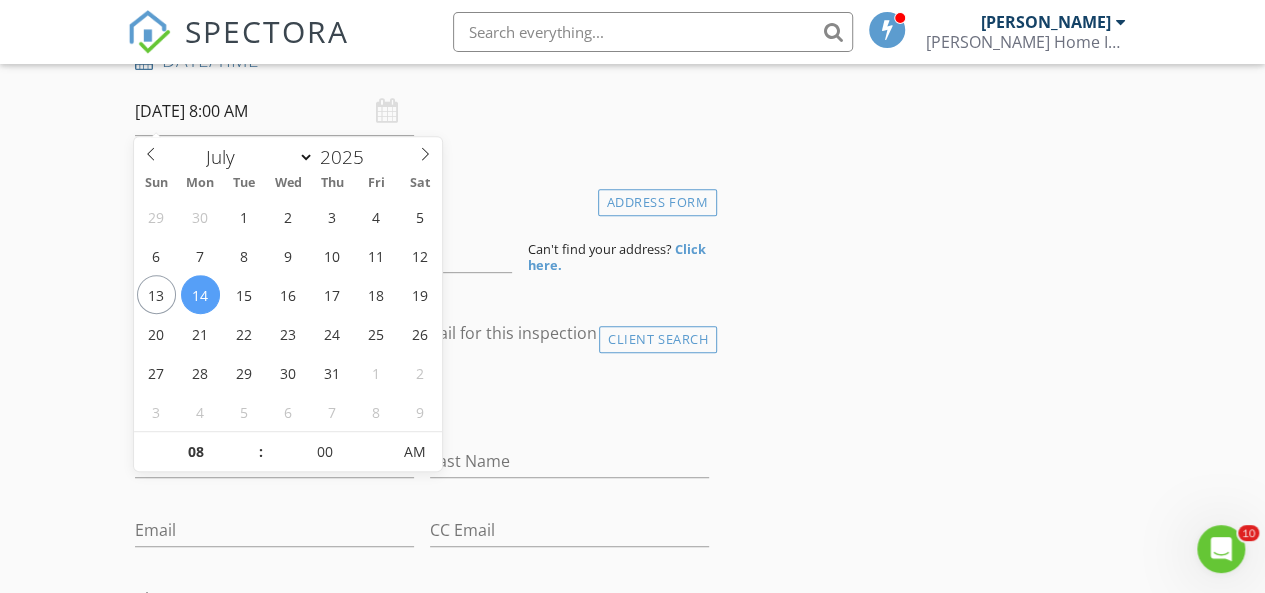 type on "09" 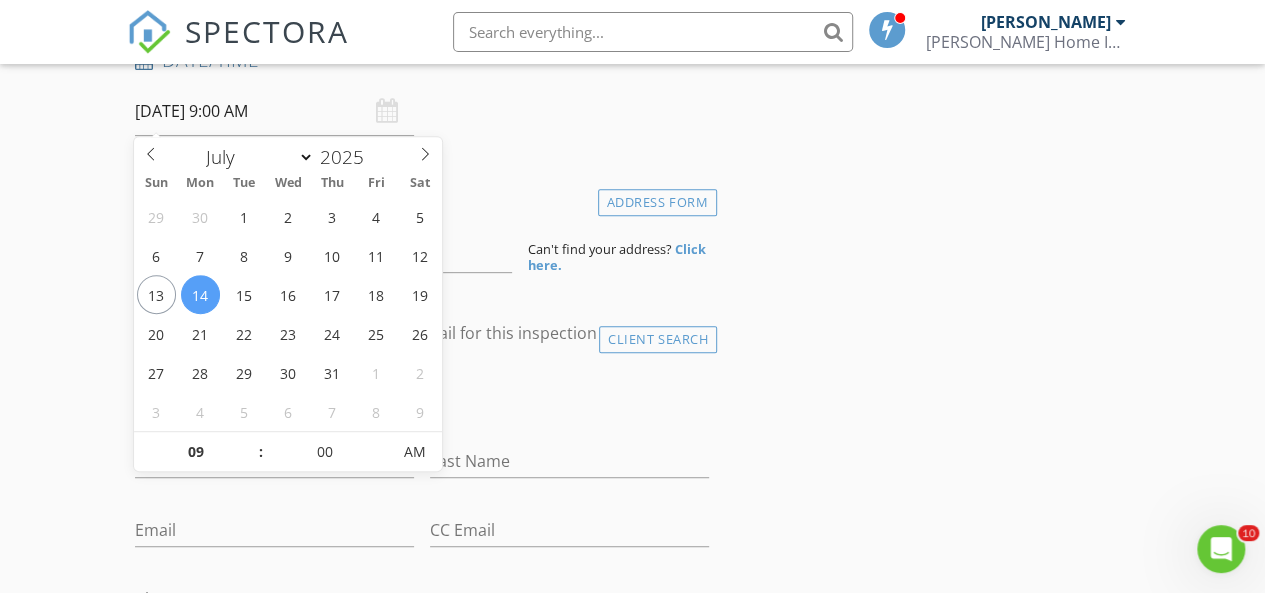 click at bounding box center [251, 442] 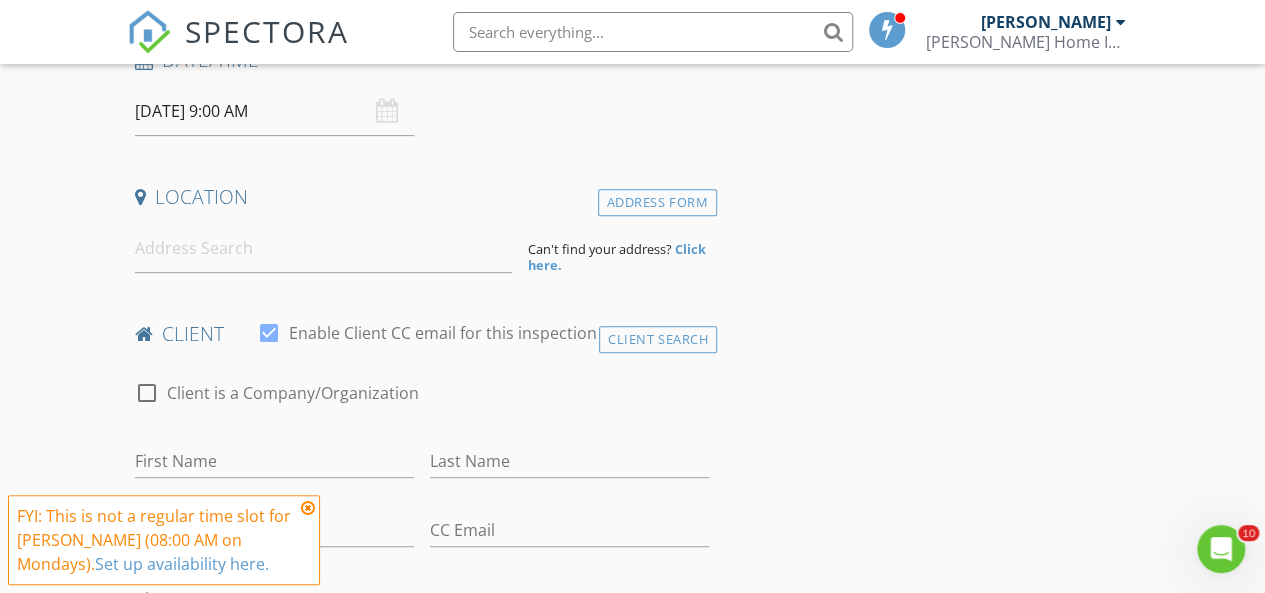 click on "Location" at bounding box center (422, 204) 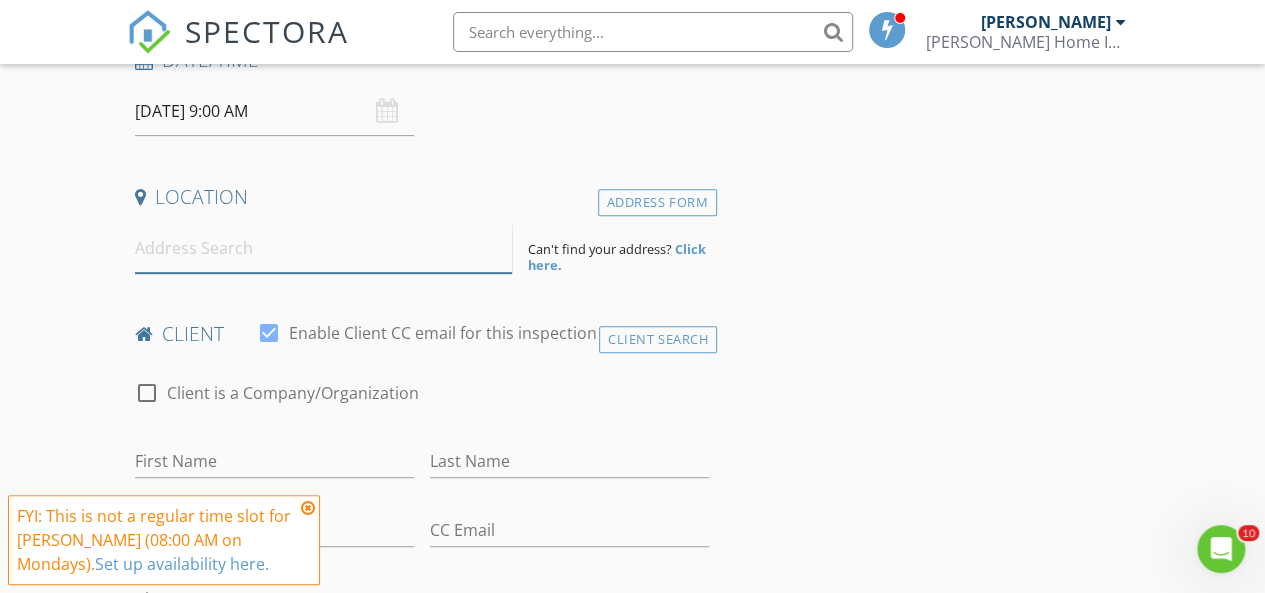 click at bounding box center [324, 248] 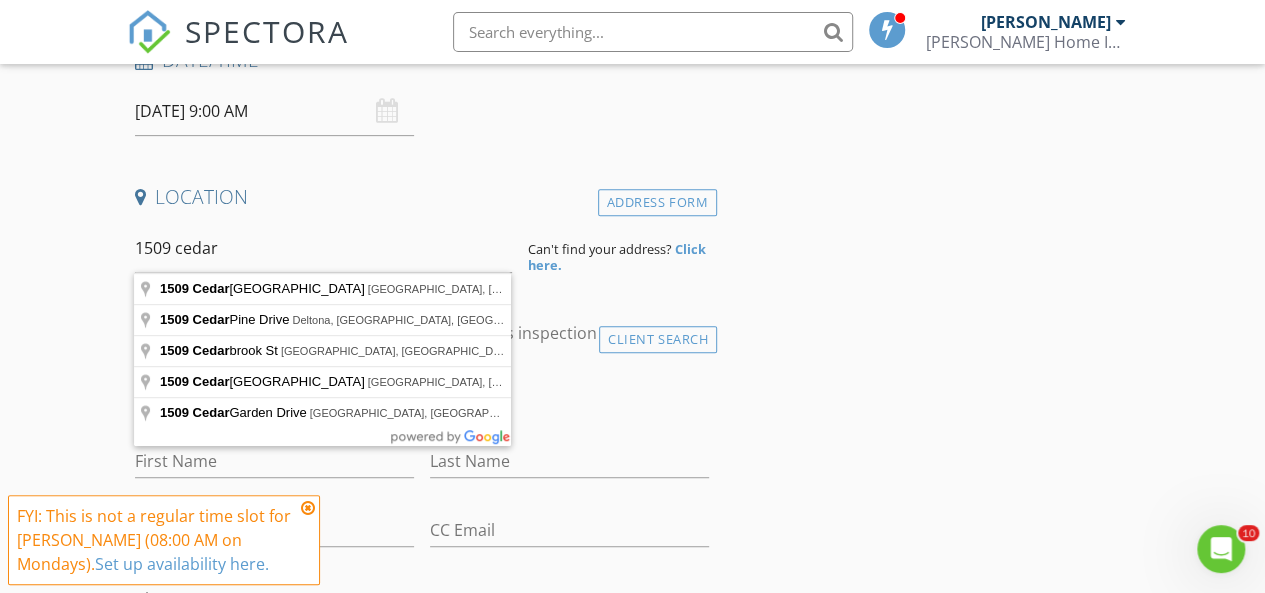 type on "1509 Cedar Lake Drive, Orlando, FL, USA" 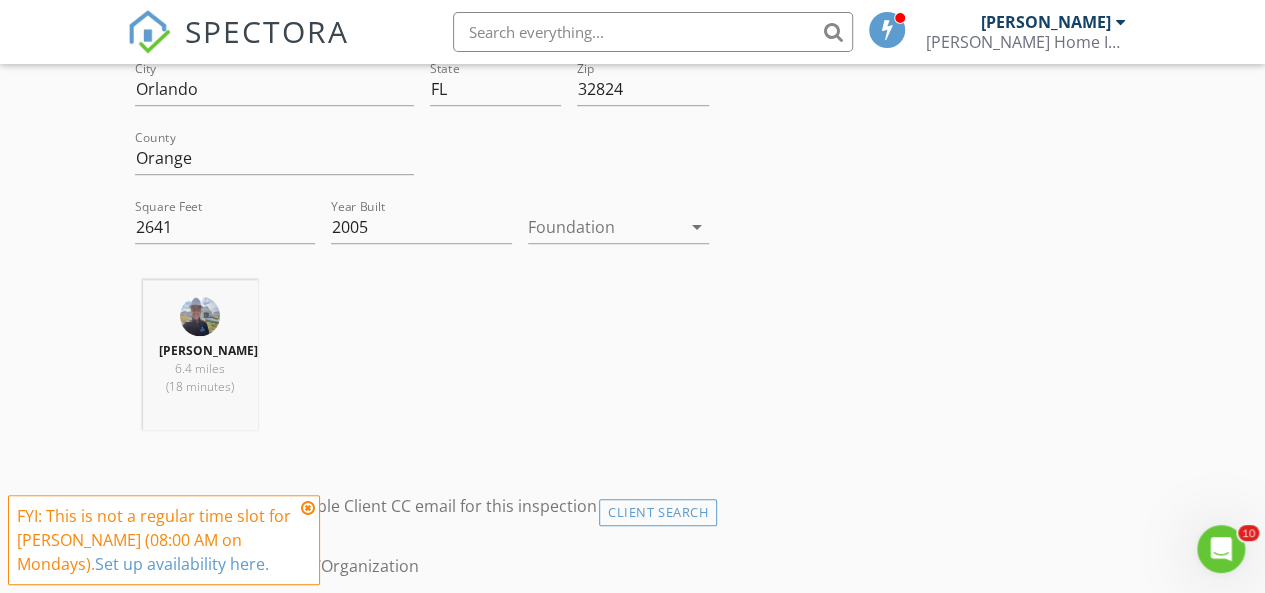 scroll, scrollTop: 604, scrollLeft: 0, axis: vertical 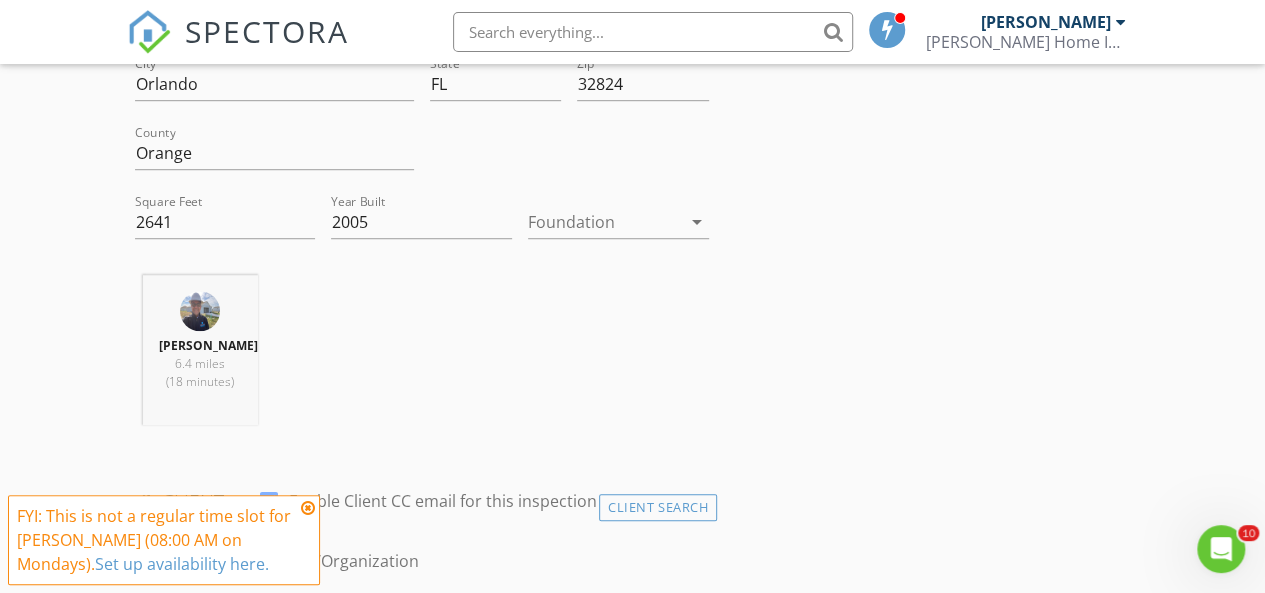 click at bounding box center [308, 508] 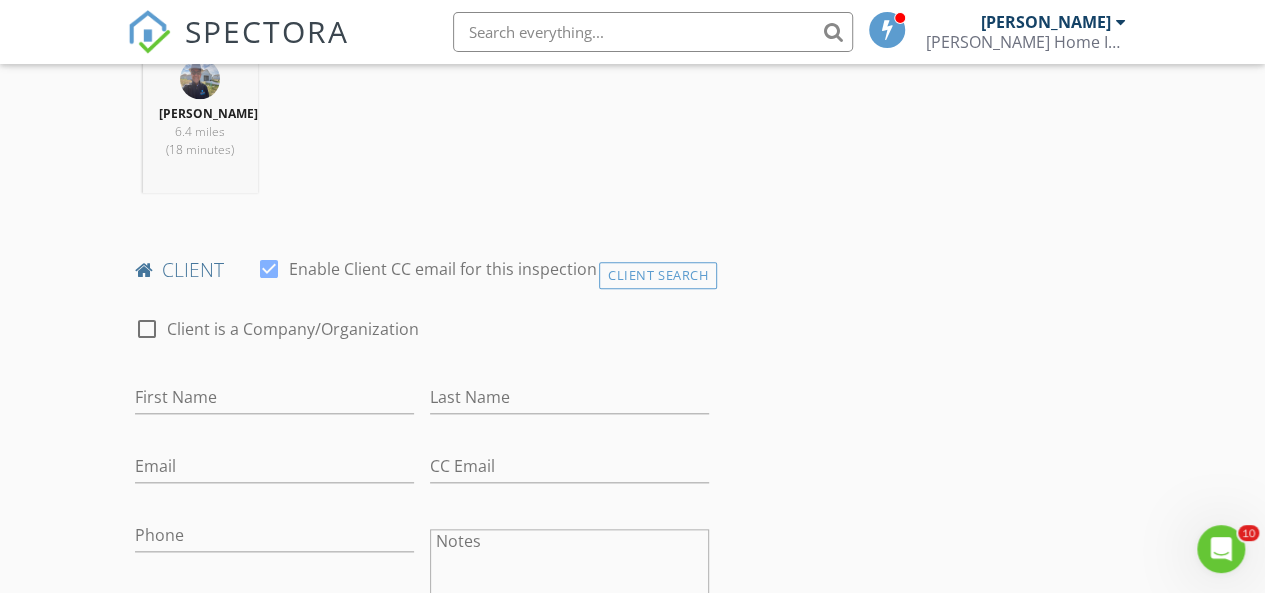 scroll, scrollTop: 872, scrollLeft: 0, axis: vertical 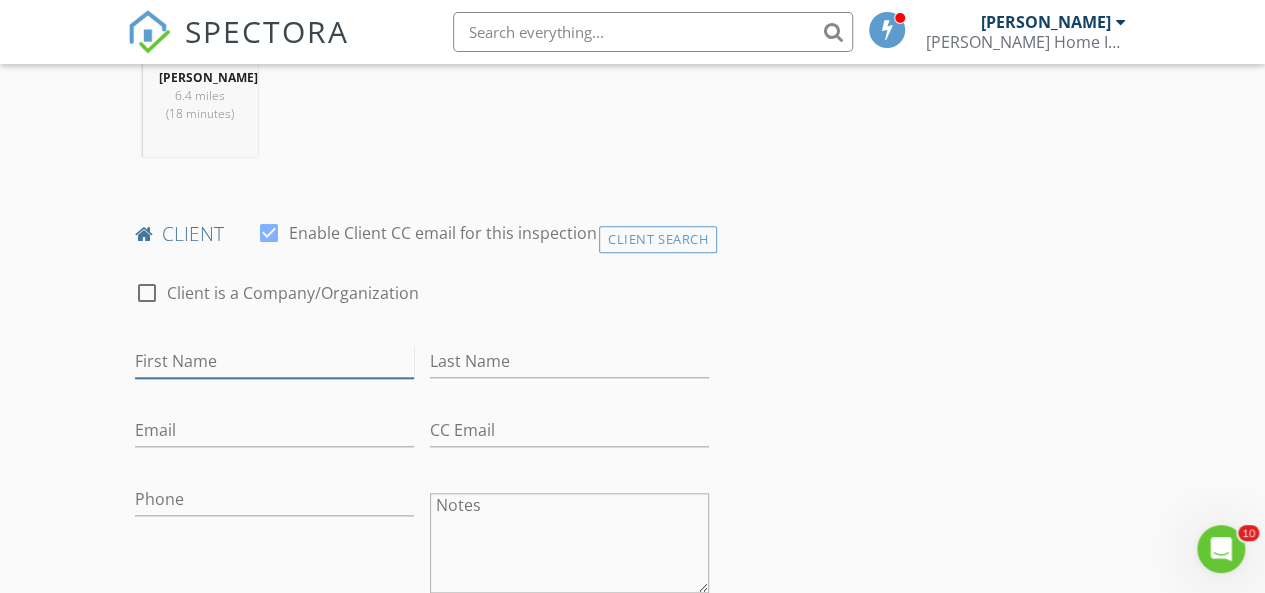 click on "First Name" at bounding box center [274, 361] 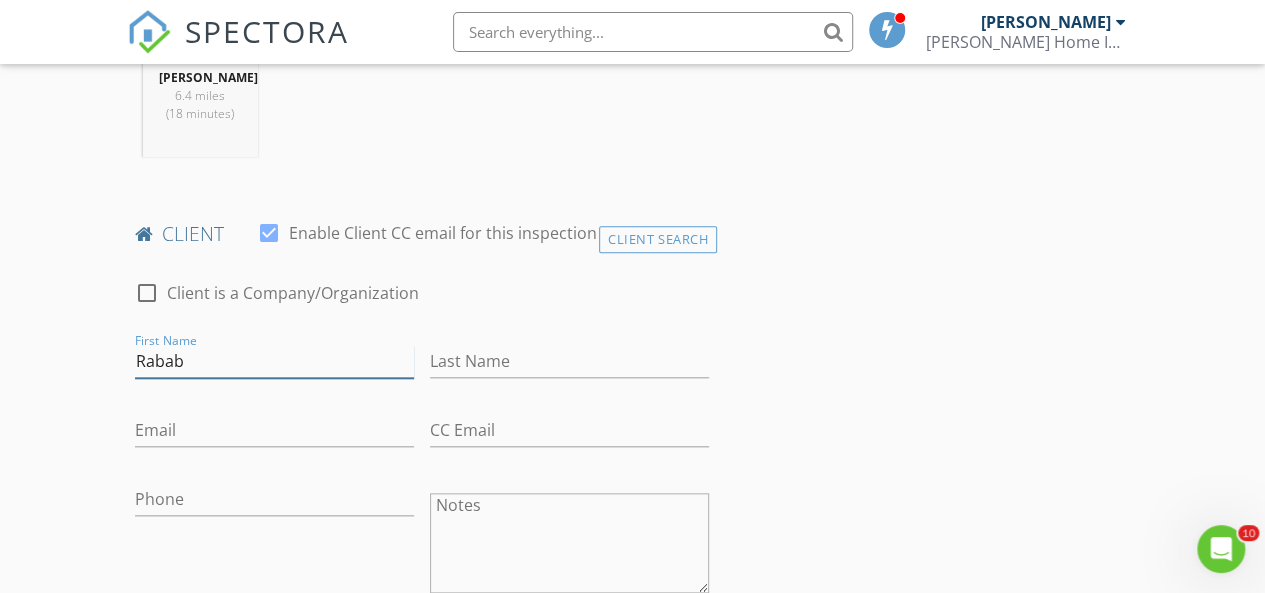 type on "Rabab" 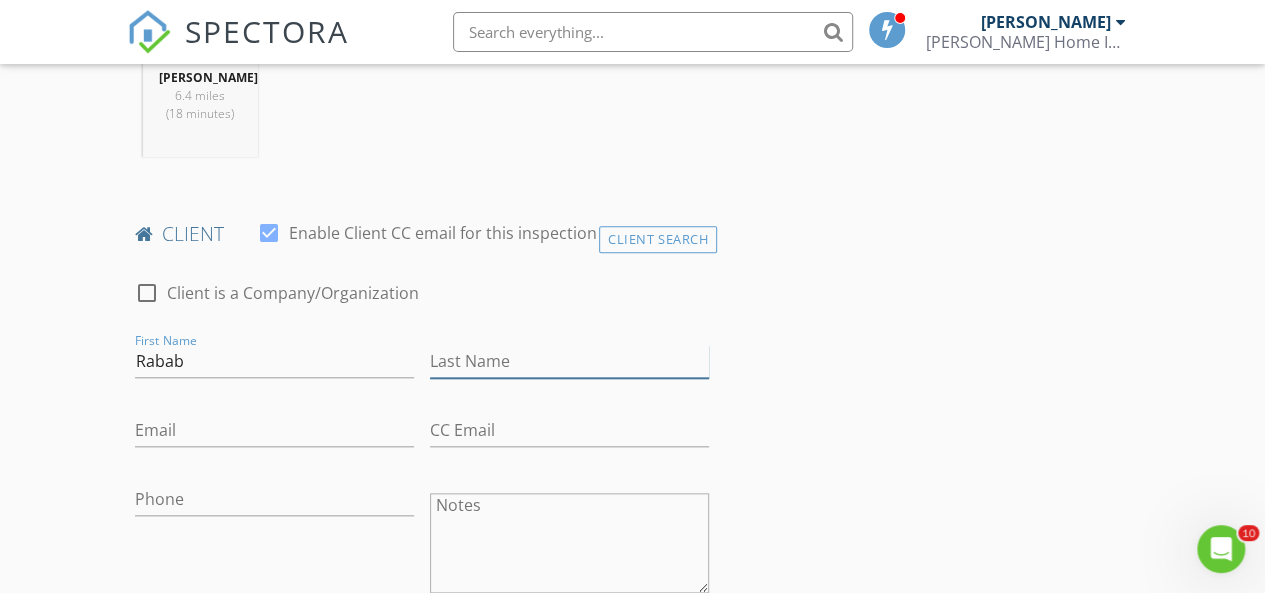 click on "Last Name" at bounding box center [569, 361] 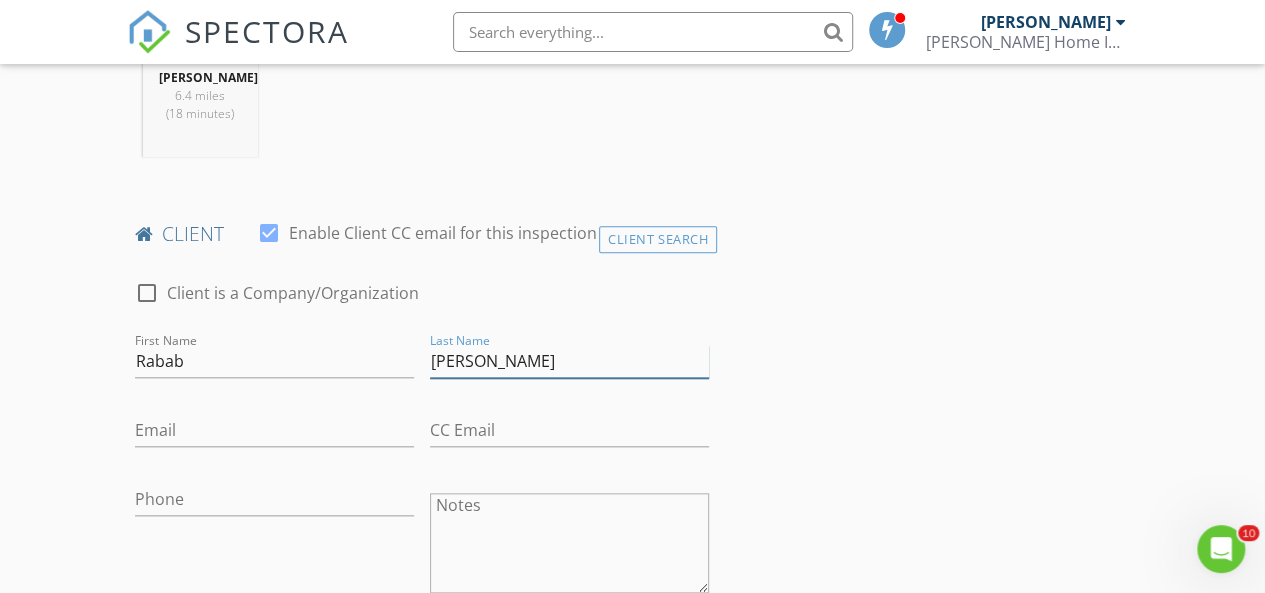 type on "Marzouk" 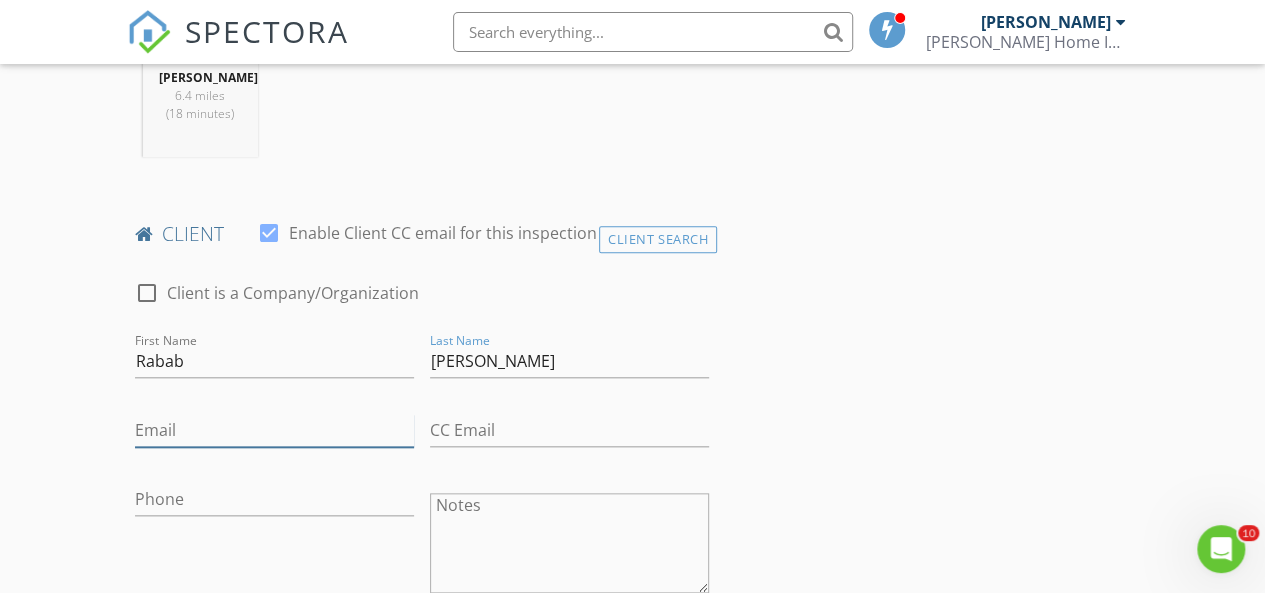 click on "Email" at bounding box center (274, 430) 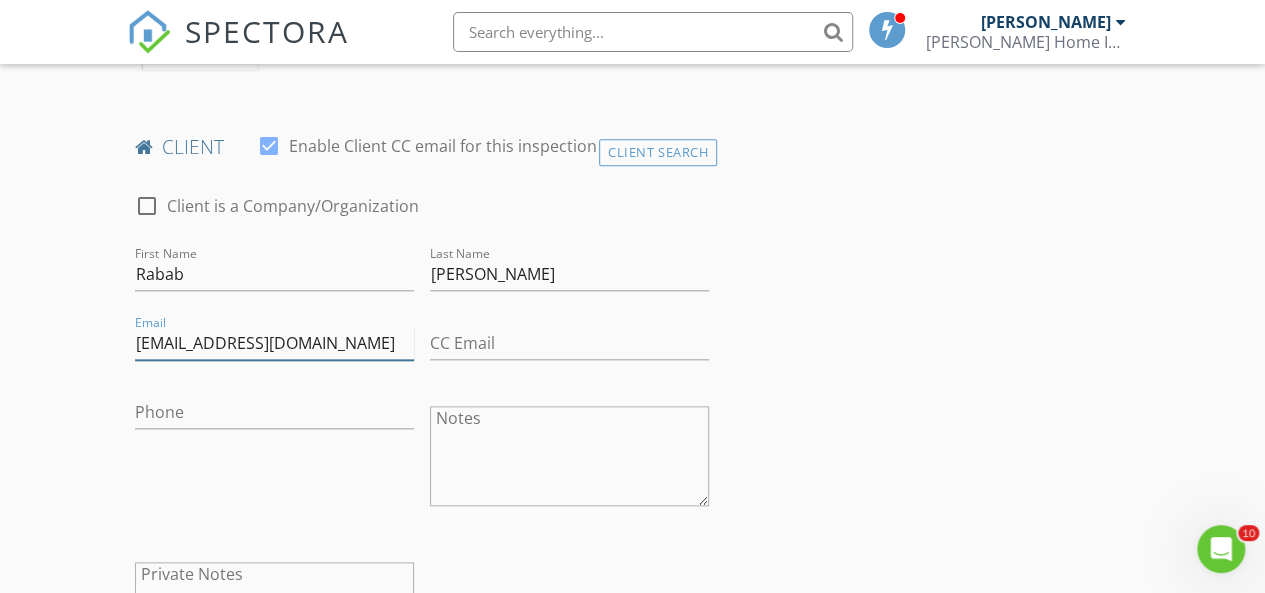 scroll, scrollTop: 964, scrollLeft: 0, axis: vertical 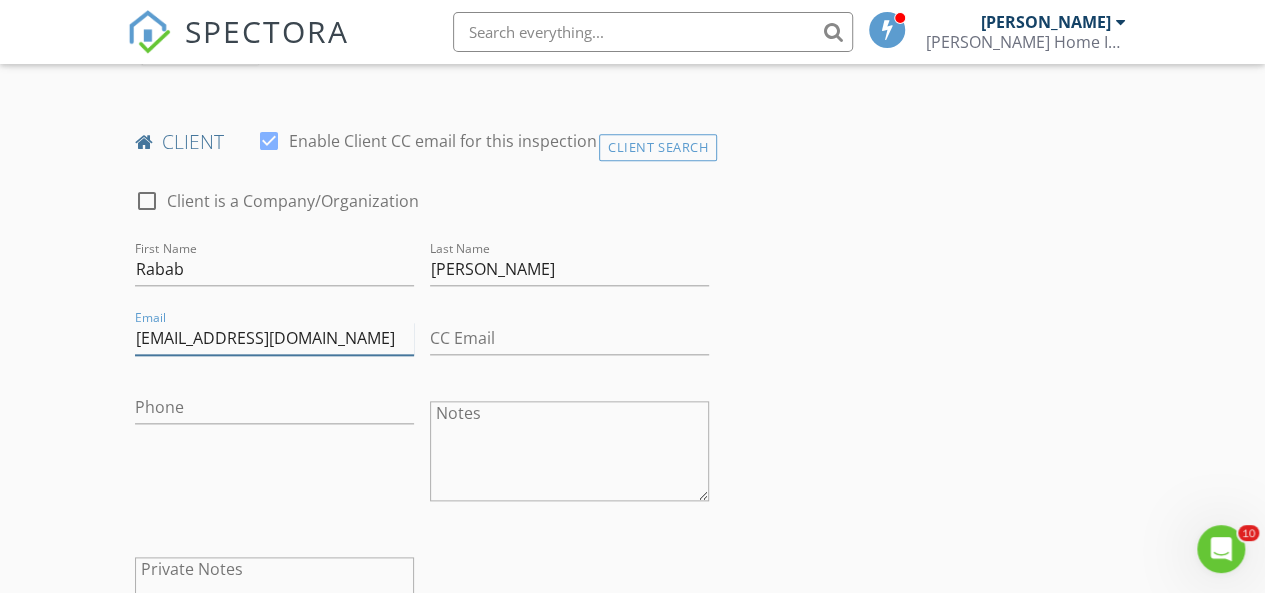 type on "younanebram@gmail.com" 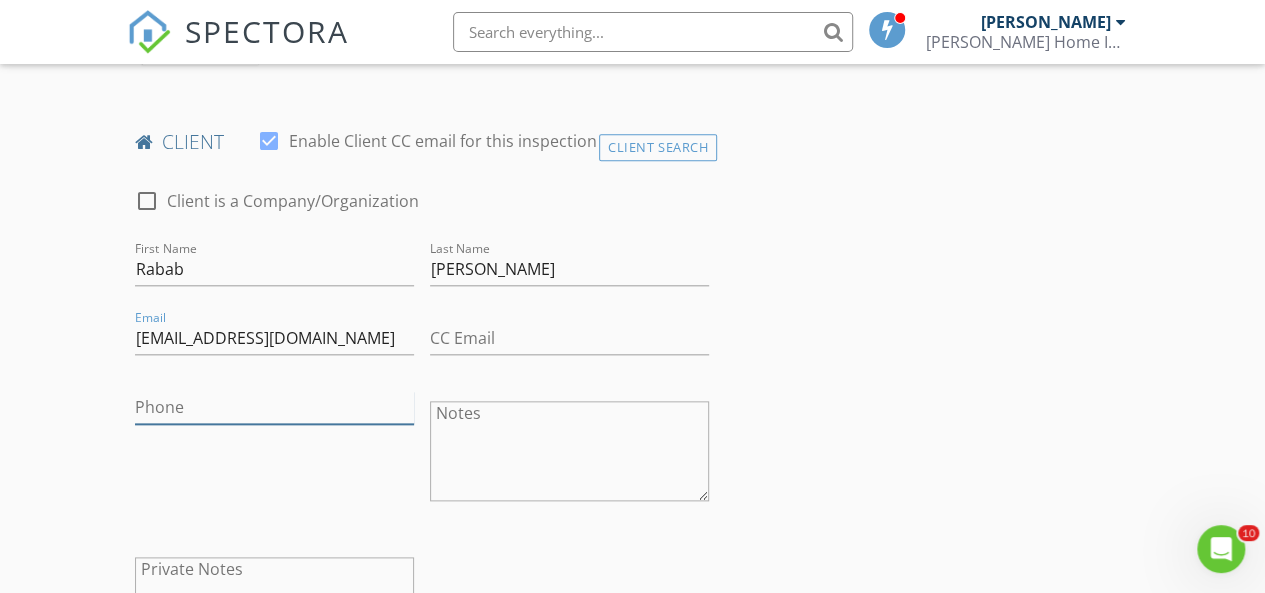 click on "Phone" at bounding box center [274, 407] 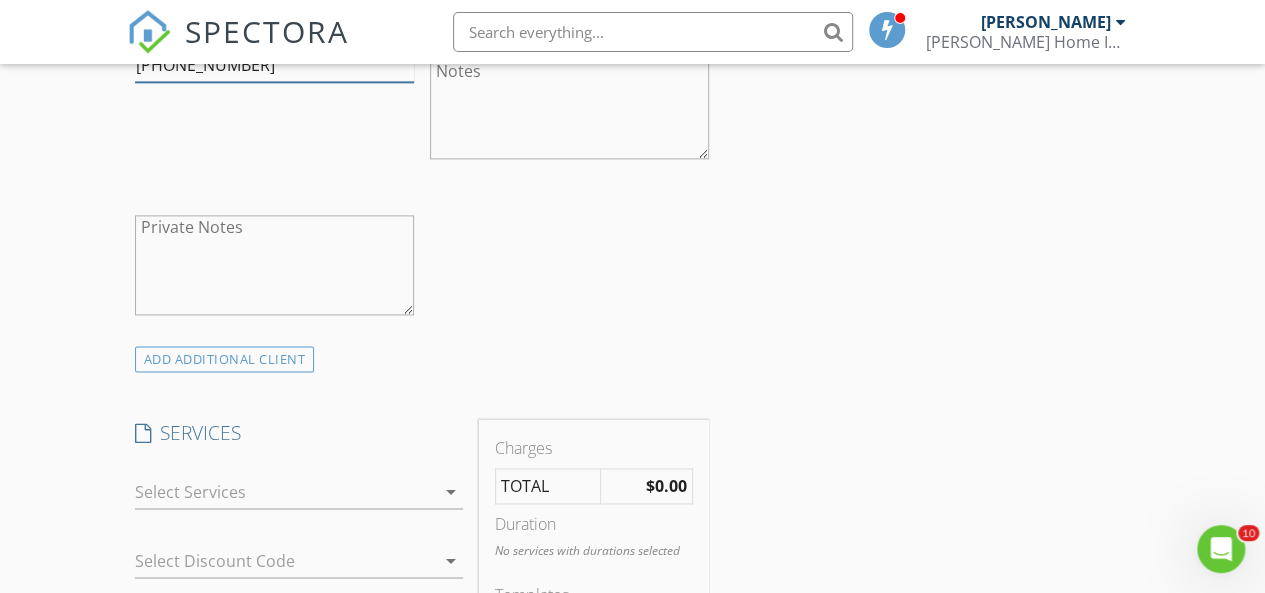 scroll, scrollTop: 1308, scrollLeft: 0, axis: vertical 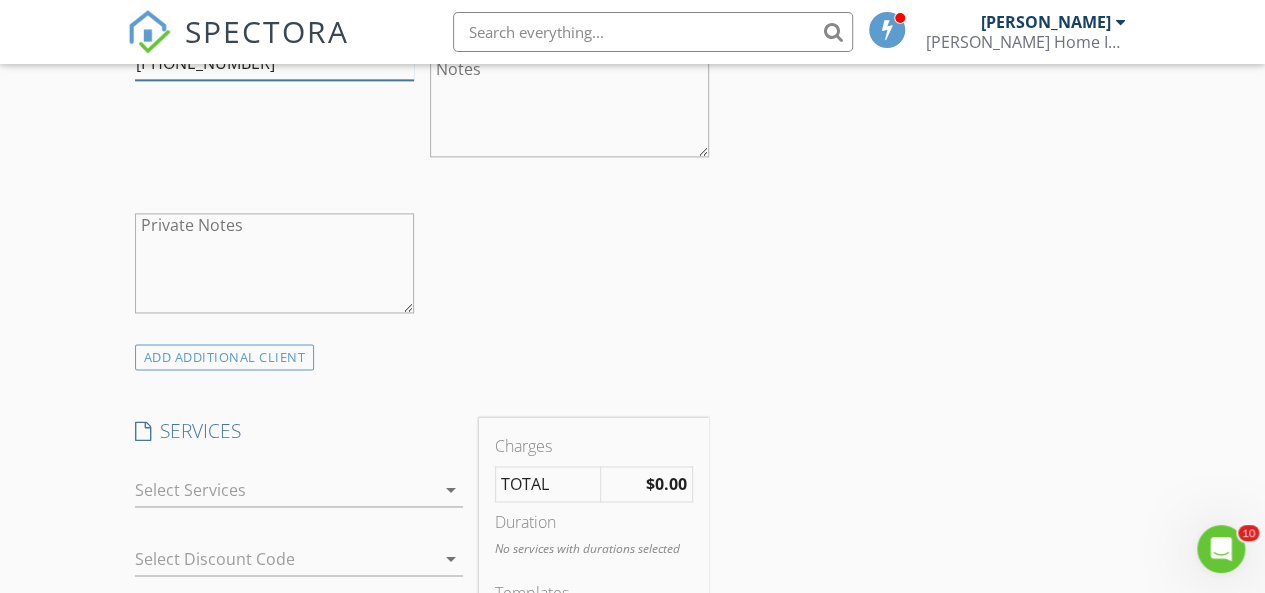 type on "407-285-2098" 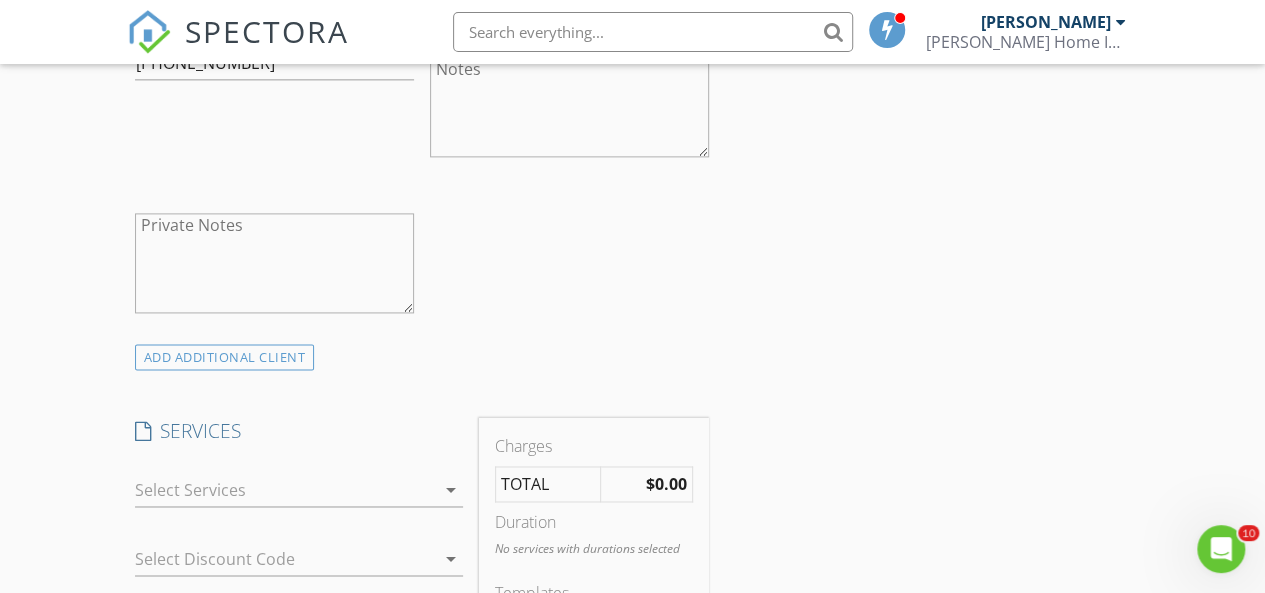click at bounding box center (285, 490) 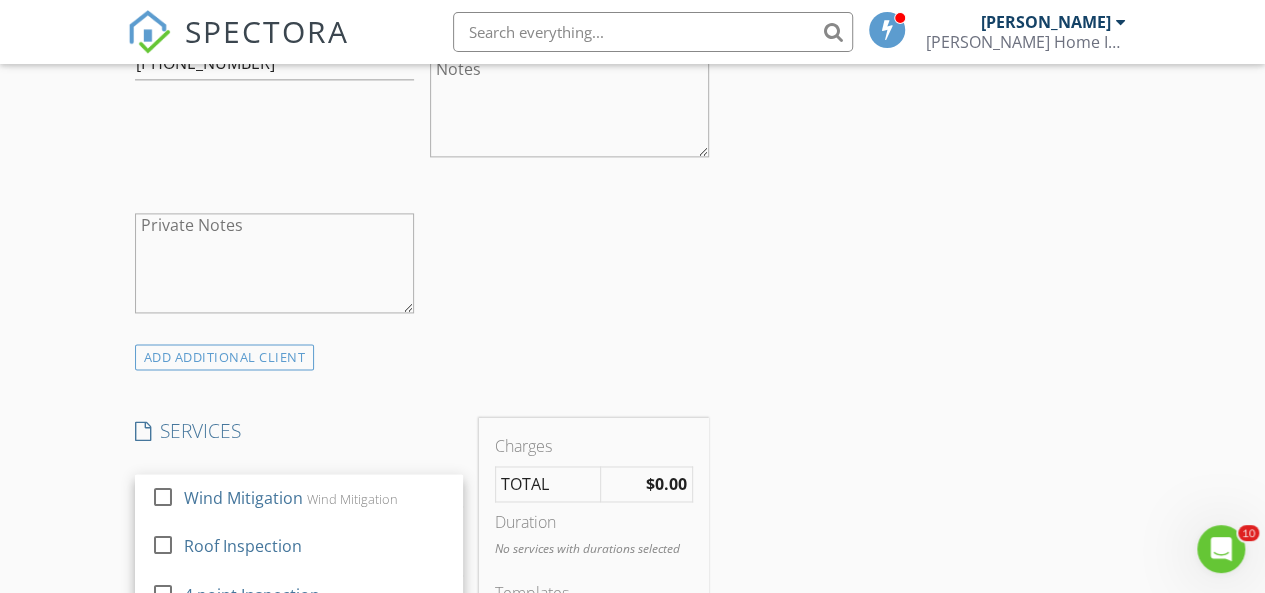 click on "Wind Mitigation" at bounding box center (242, 498) 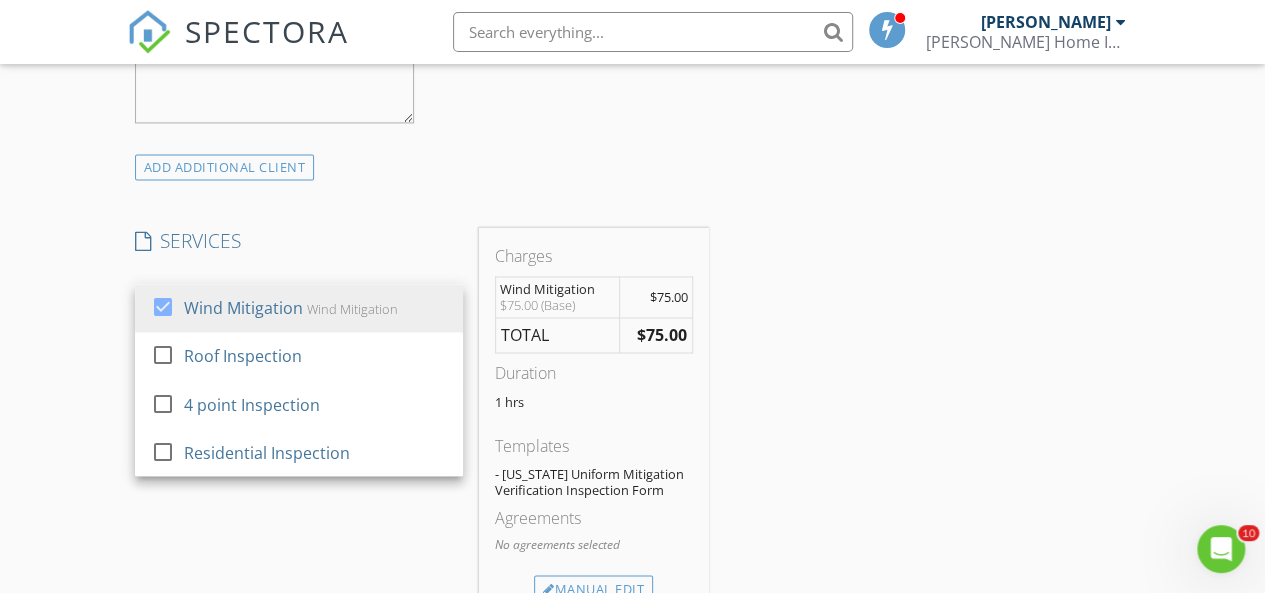 scroll, scrollTop: 1499, scrollLeft: 0, axis: vertical 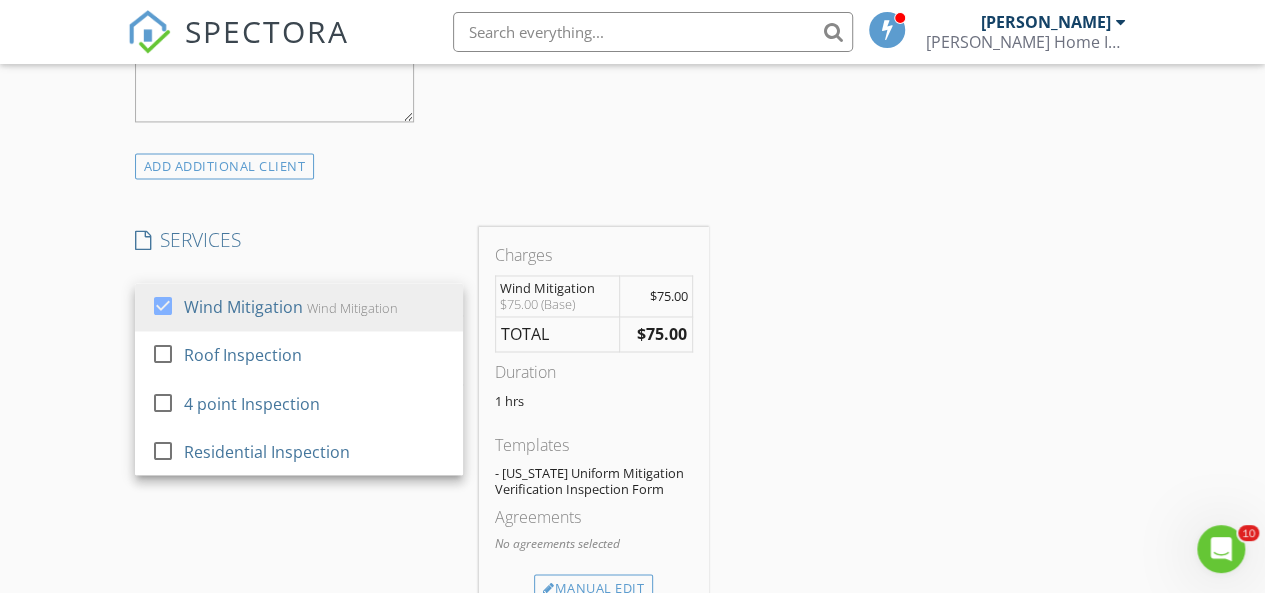 click on "4 point Inspection" at bounding box center [251, 403] 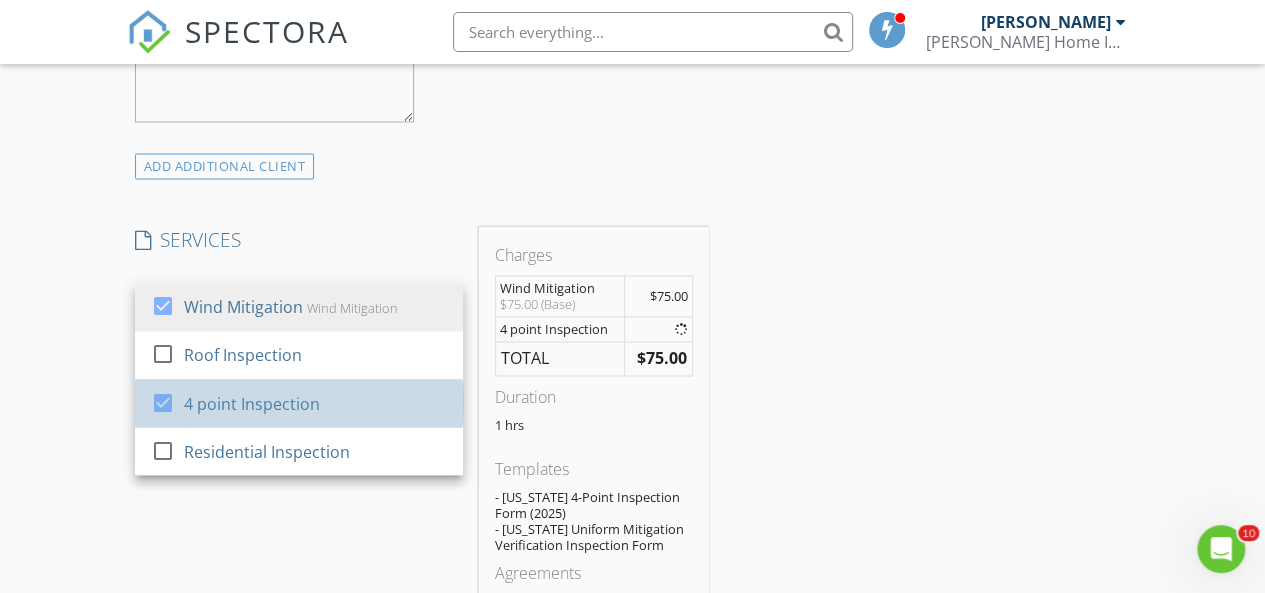 click on "Residential Inspection" at bounding box center (266, 451) 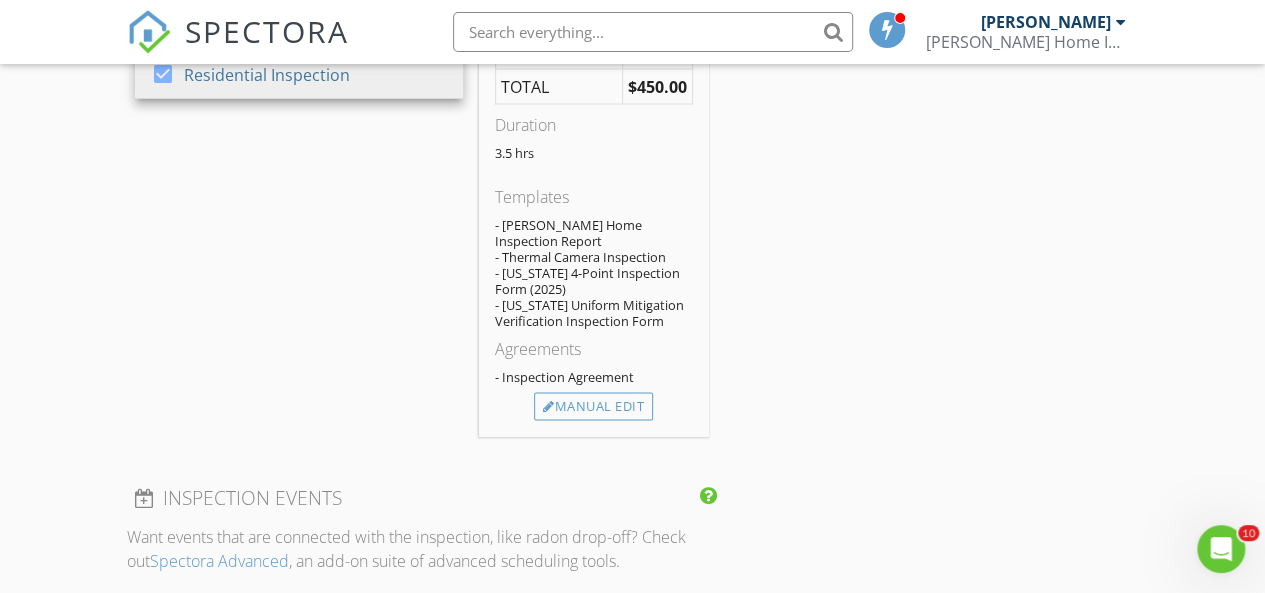 scroll, scrollTop: 1882, scrollLeft: 0, axis: vertical 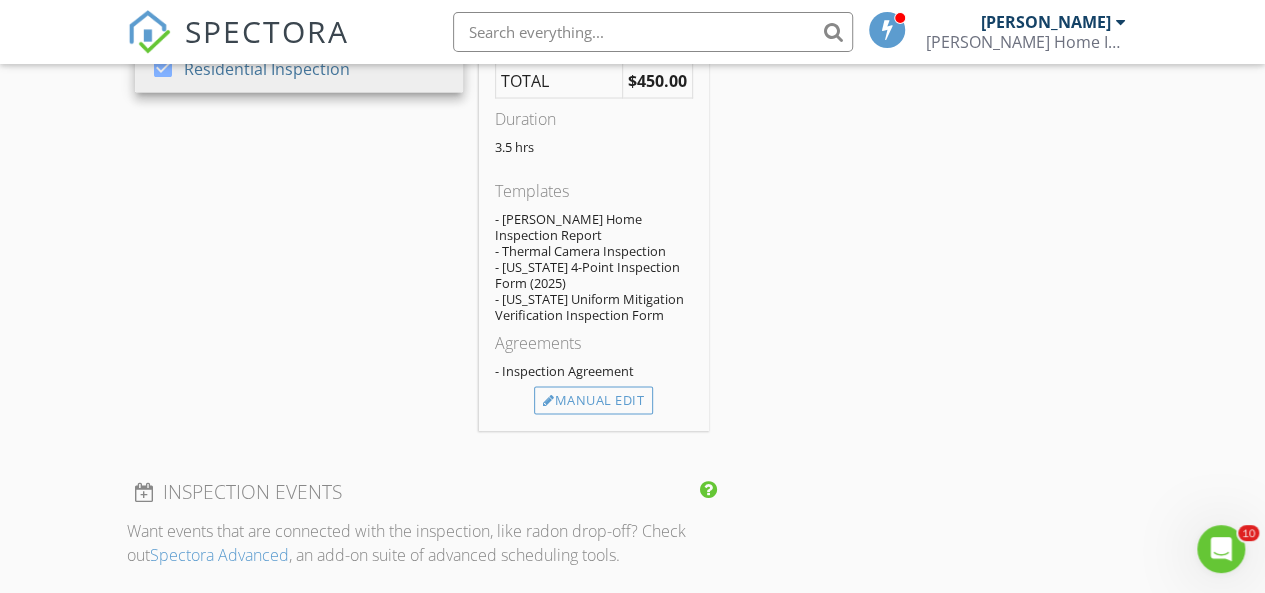 click on "Manual Edit" at bounding box center [593, 400] 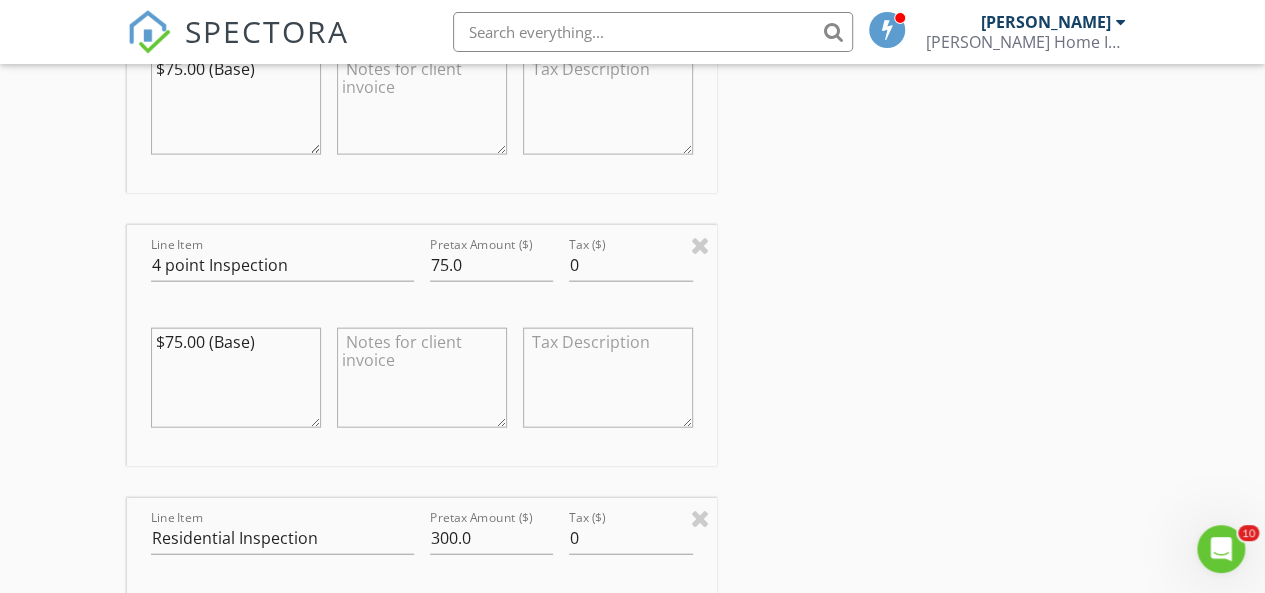 scroll, scrollTop: 2162, scrollLeft: 0, axis: vertical 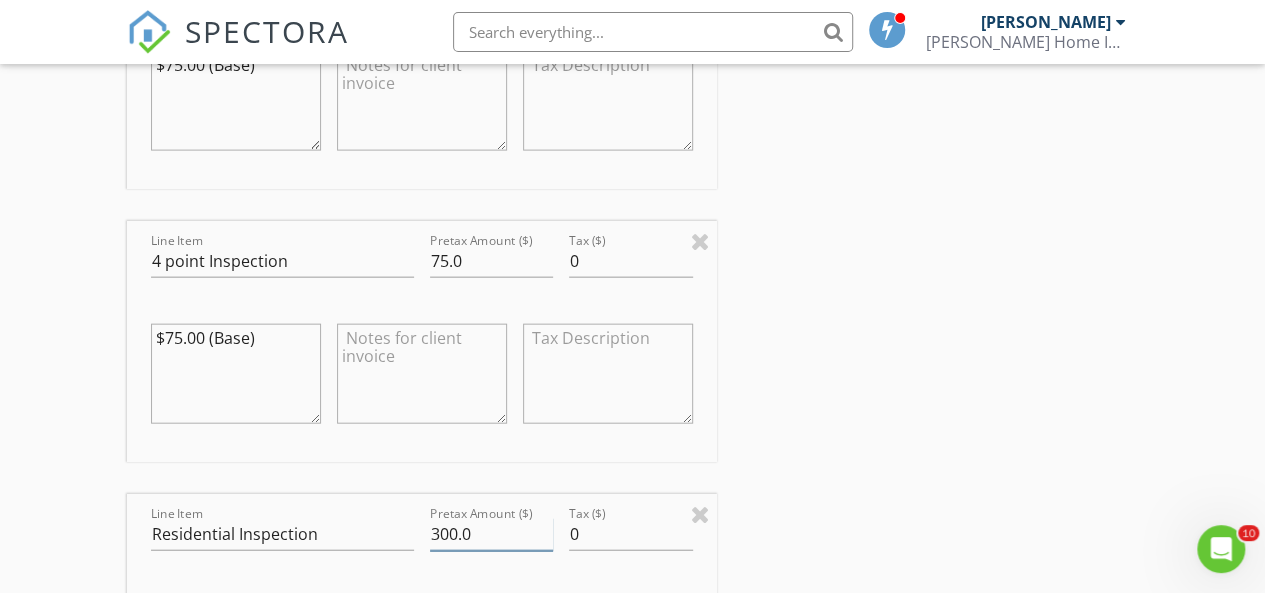 click on "300.0" at bounding box center [492, 534] 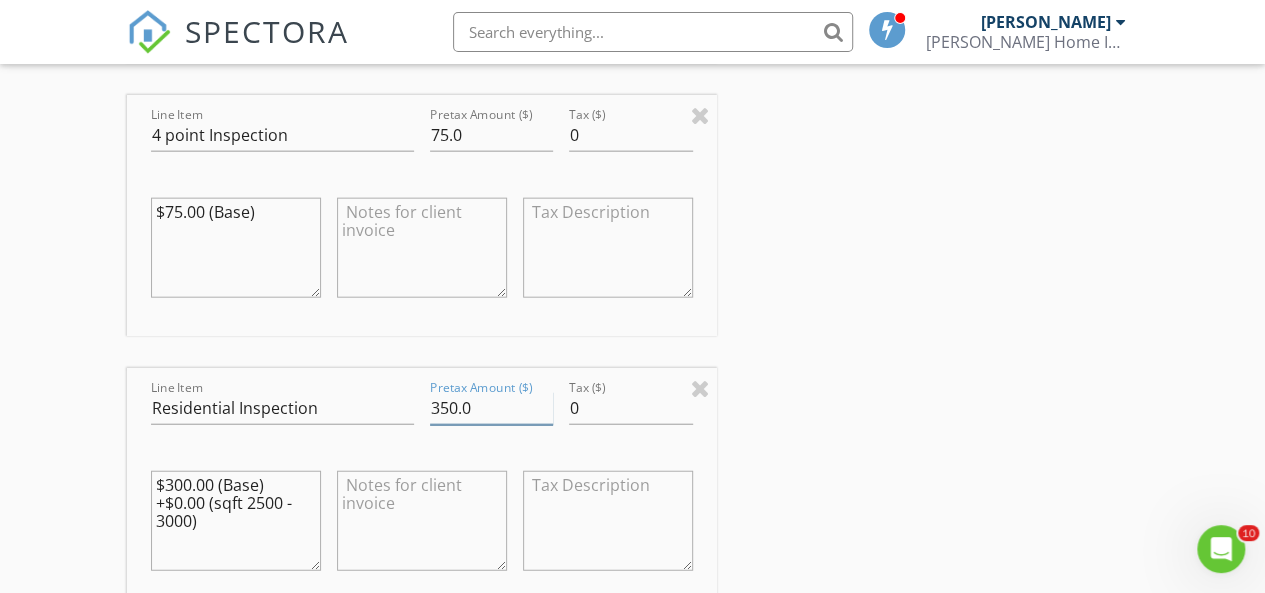 scroll, scrollTop: 2340, scrollLeft: 0, axis: vertical 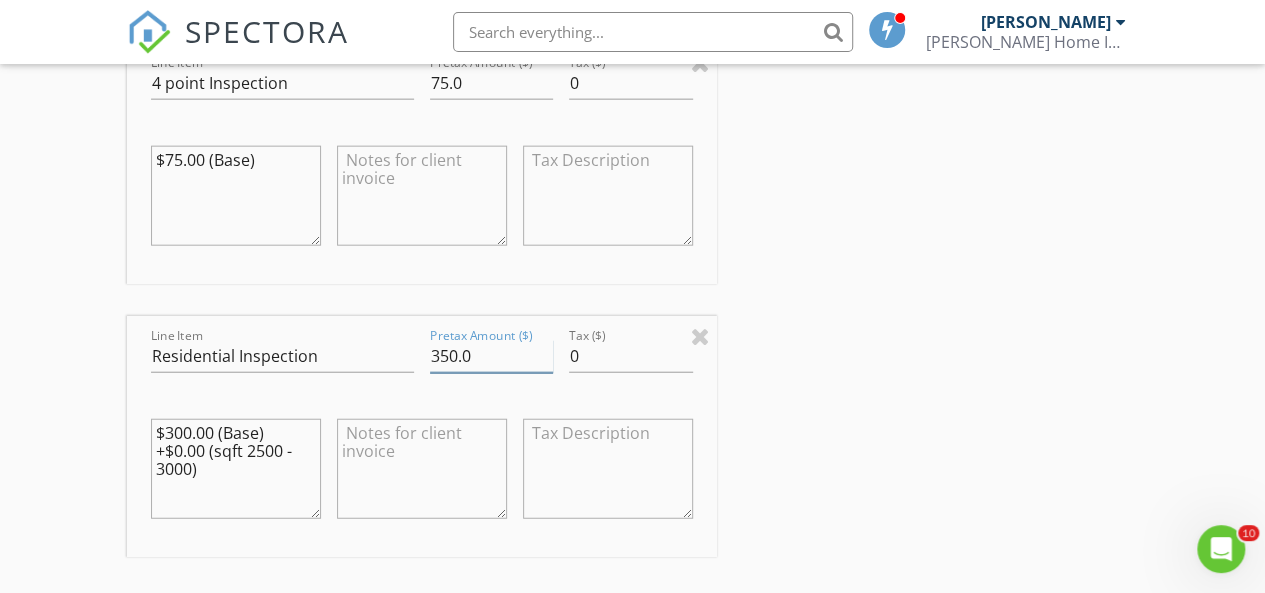 type on "350.0" 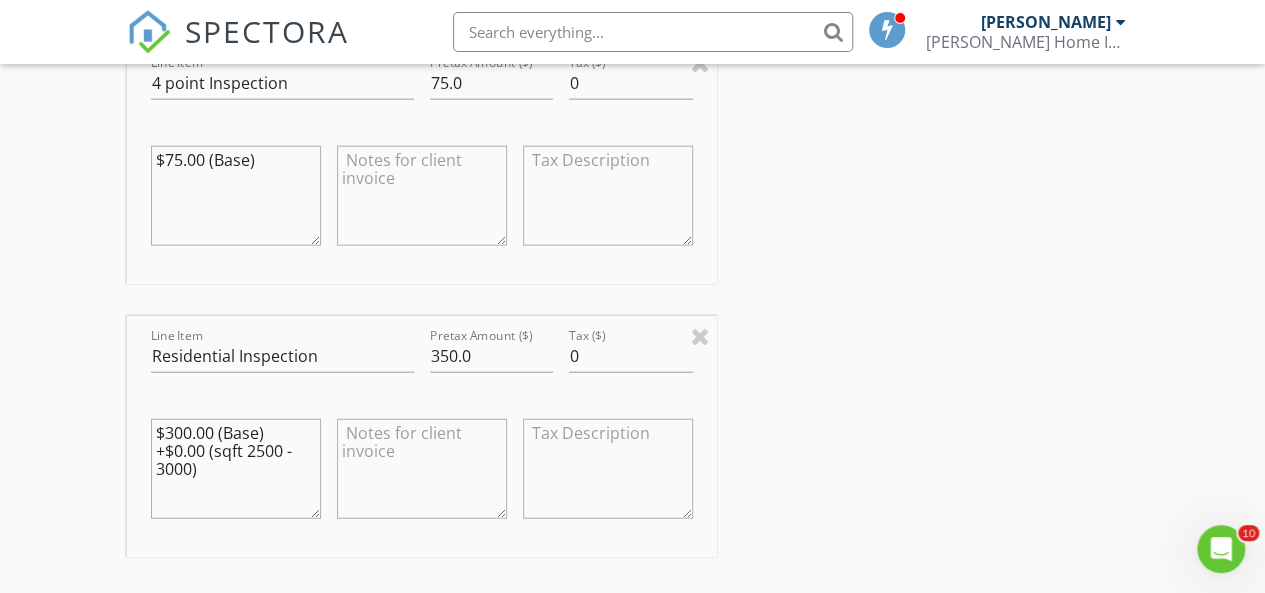 drag, startPoint x: 197, startPoint y: 469, endPoint x: 154, endPoint y: 453, distance: 45.88028 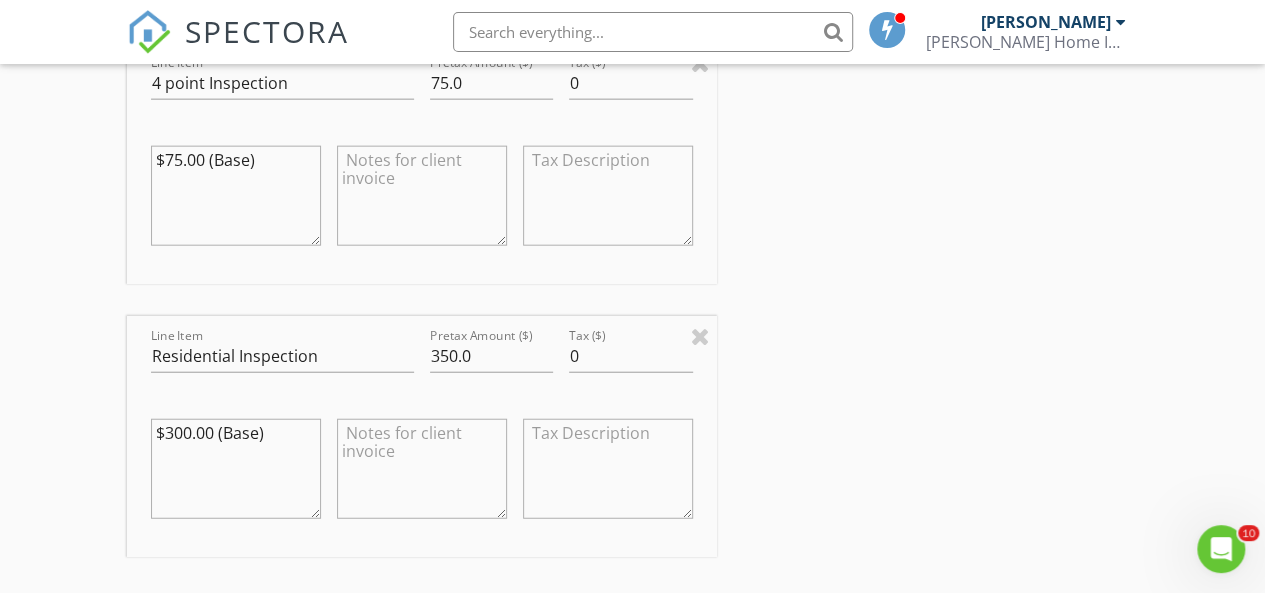 click on "$300.00 (Base)" at bounding box center [236, 469] 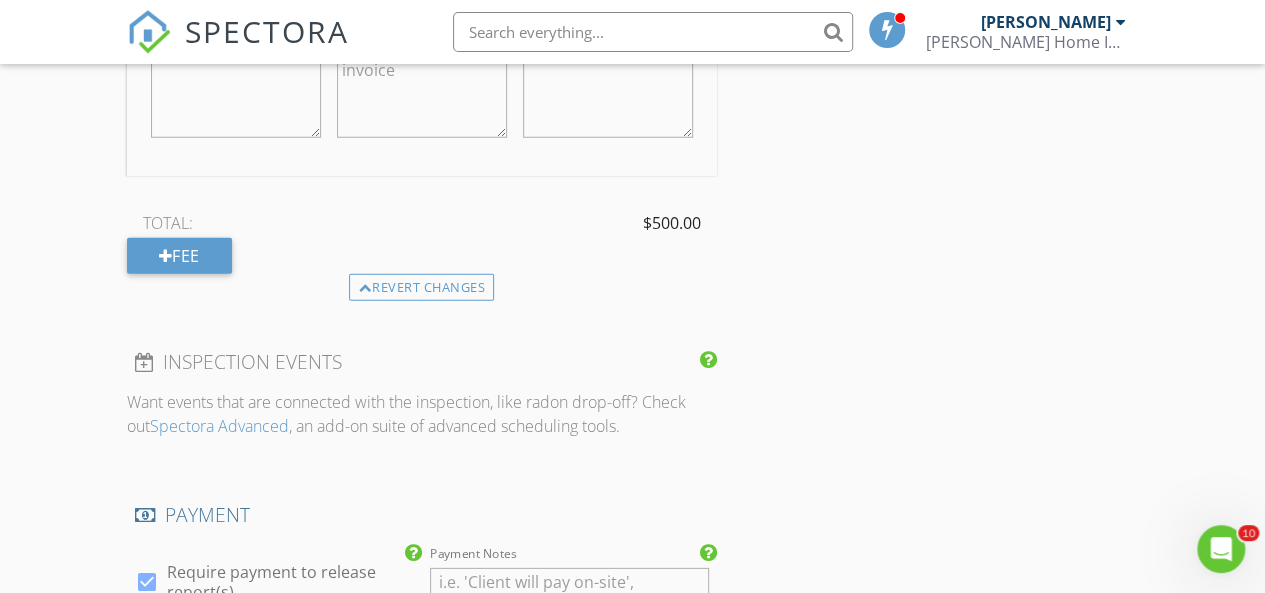 scroll, scrollTop: 2725, scrollLeft: 0, axis: vertical 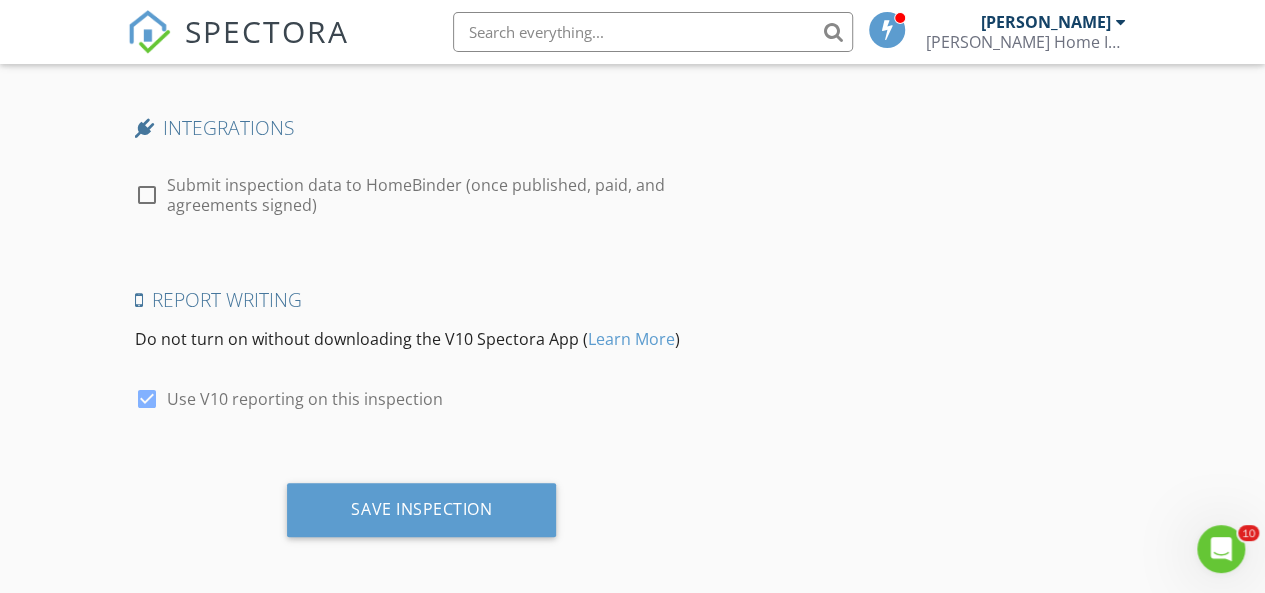 type on "$350.00 (Base)" 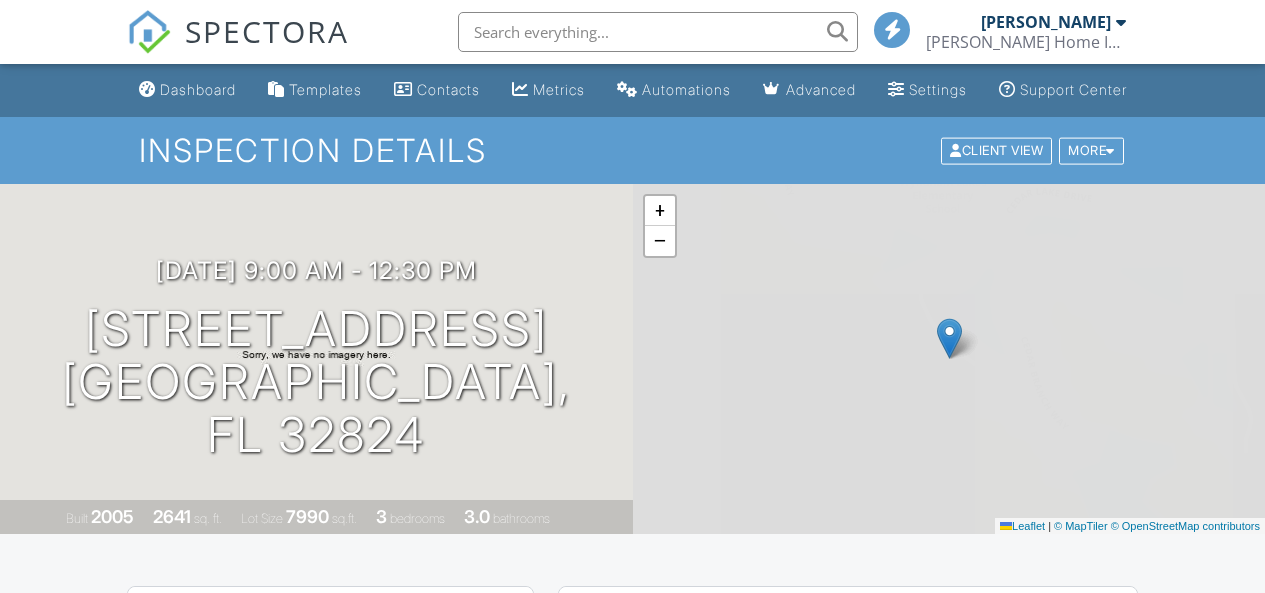 scroll, scrollTop: 0, scrollLeft: 0, axis: both 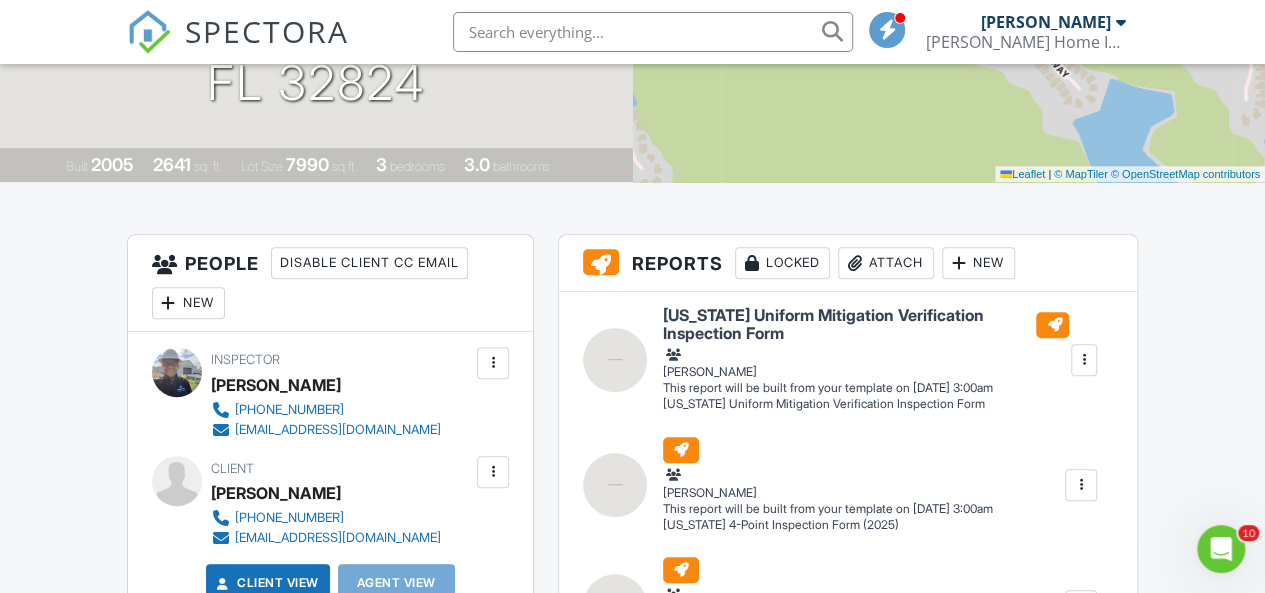 click at bounding box center [149, 32] 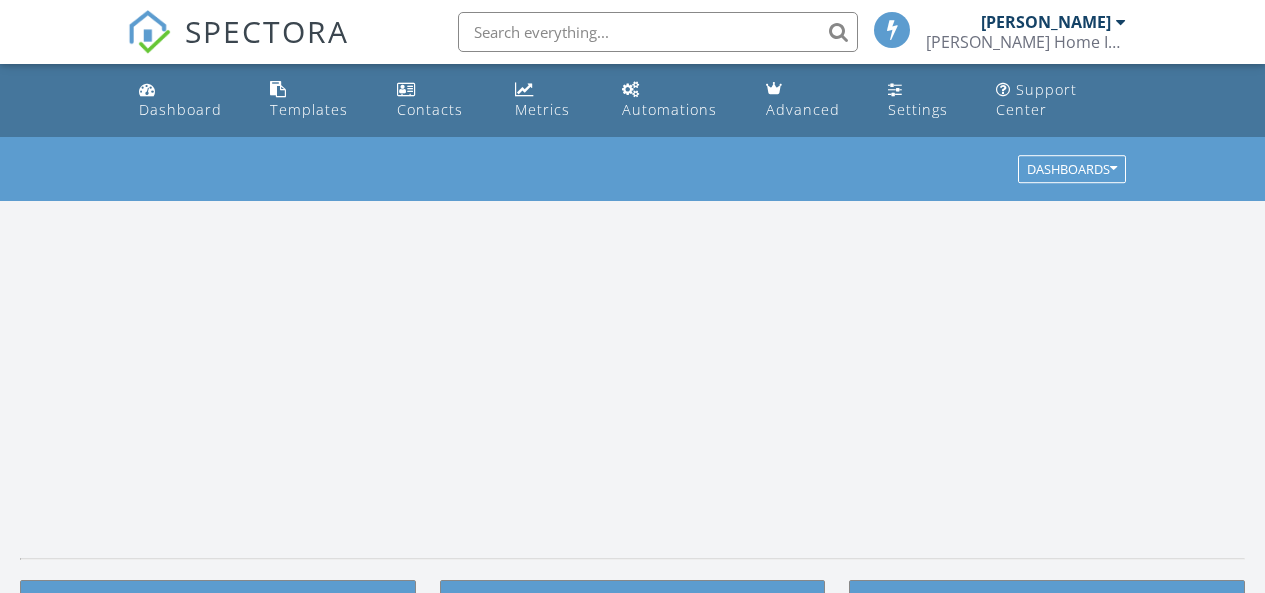 scroll, scrollTop: 0, scrollLeft: 0, axis: both 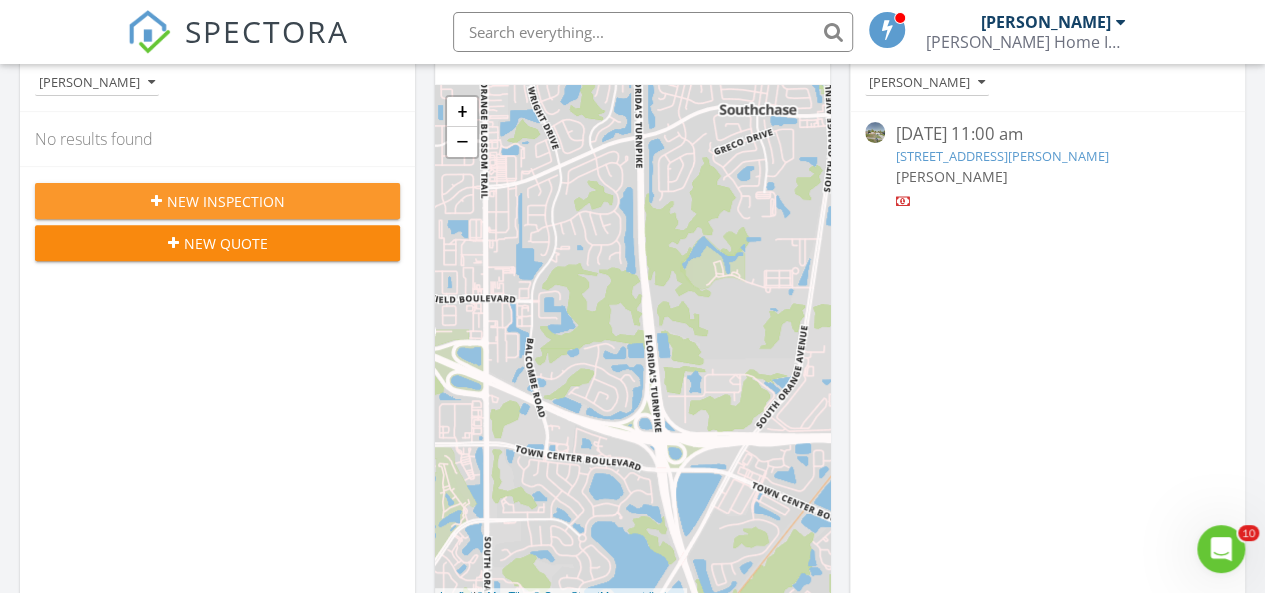 click on "New Inspection" at bounding box center [226, 201] 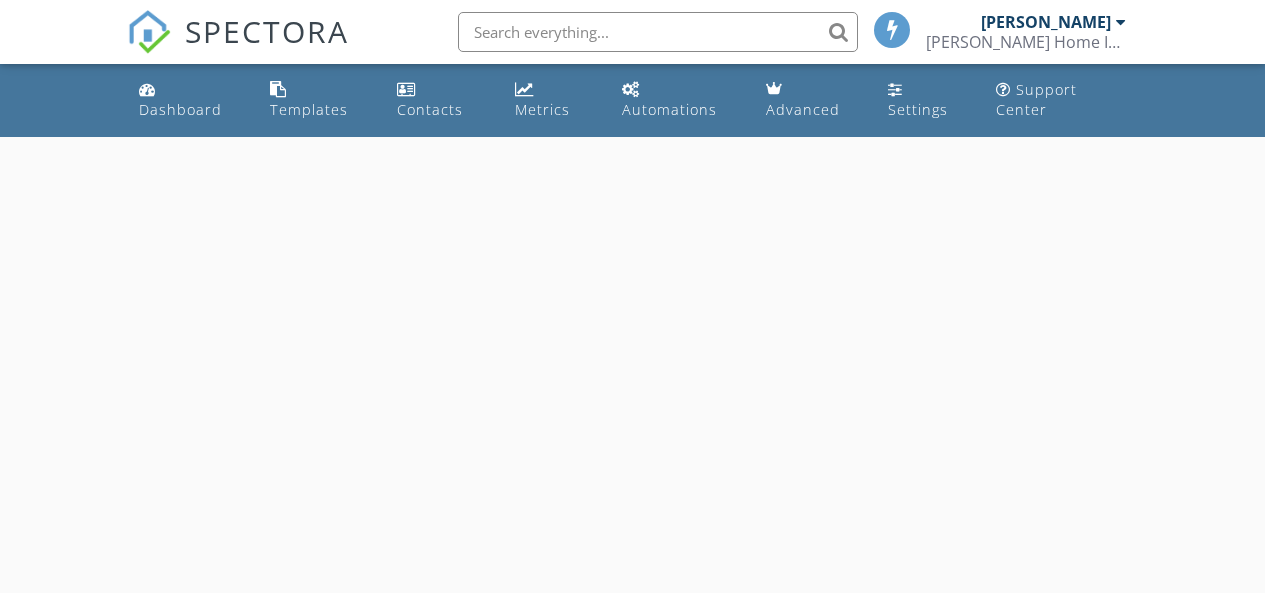 scroll, scrollTop: 0, scrollLeft: 0, axis: both 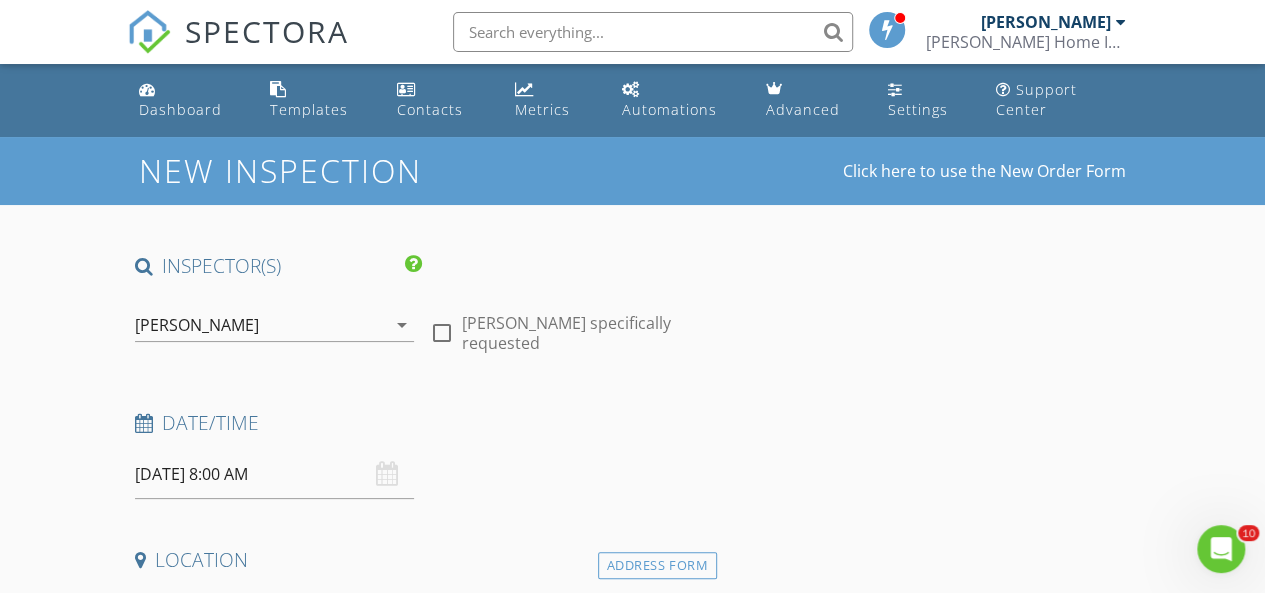 click on "Location" at bounding box center (422, 560) 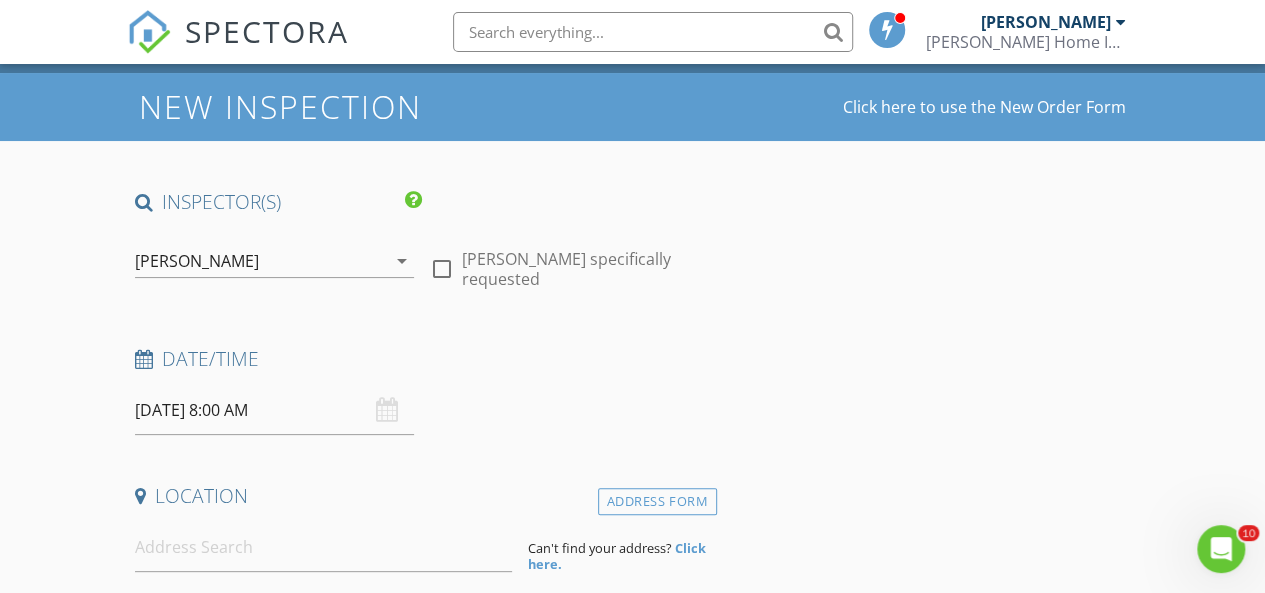 scroll, scrollTop: 115, scrollLeft: 0, axis: vertical 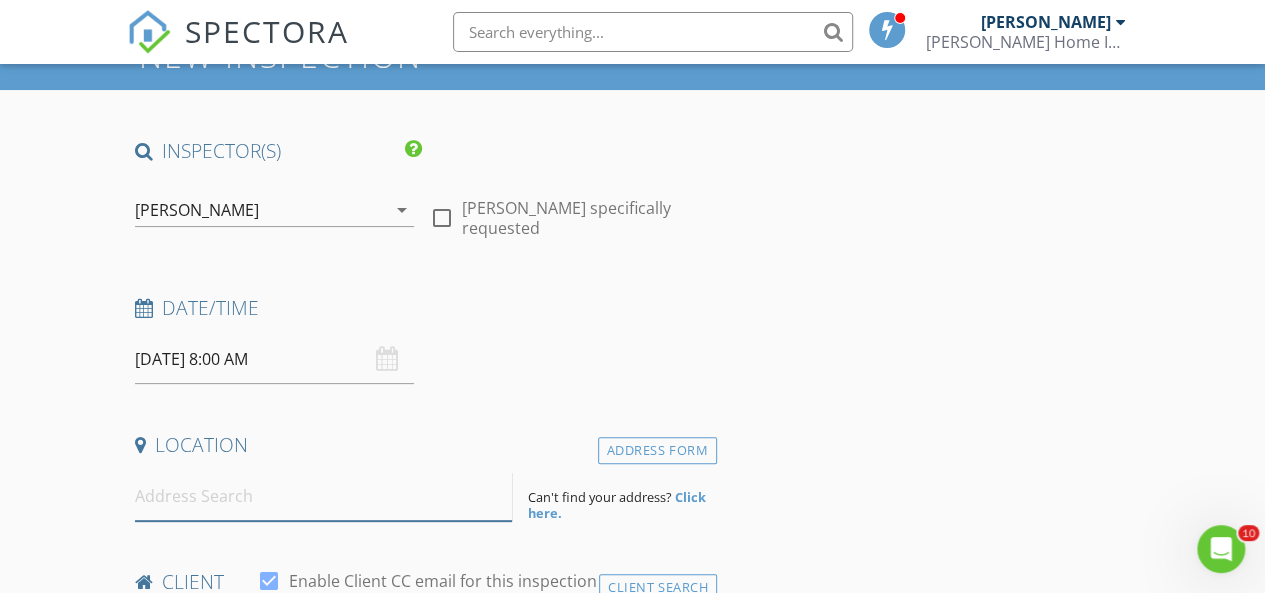 click at bounding box center (324, 496) 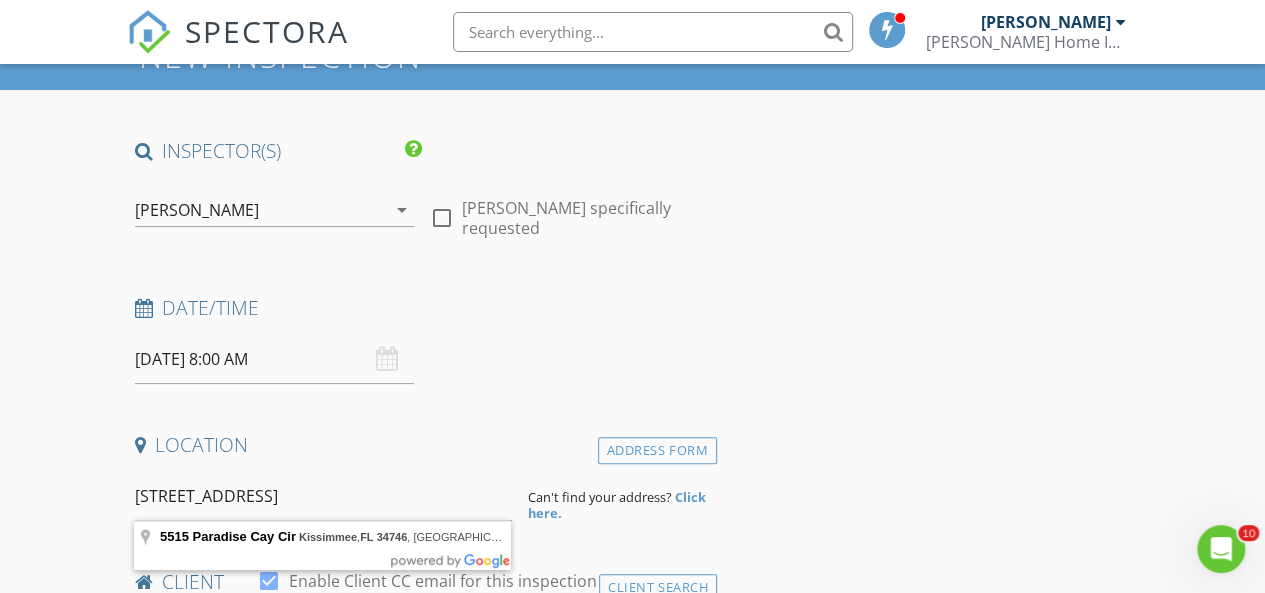 type on "5515 Paradise Cay Cir, Kissimmee, FL 34746, USA" 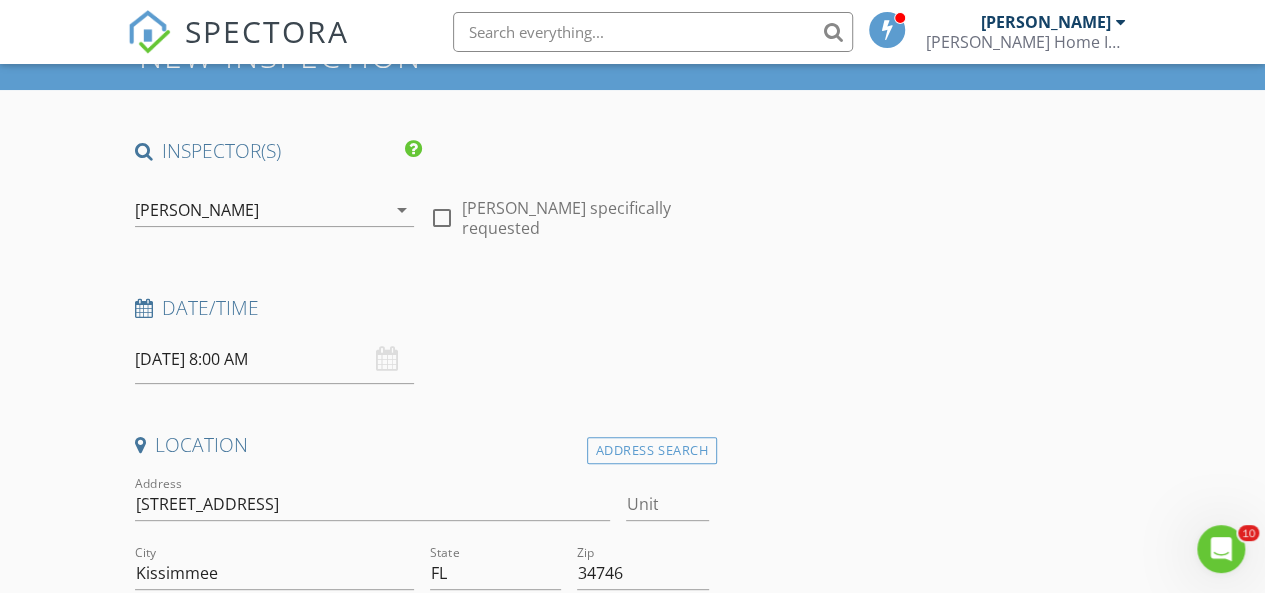 click on "07/14/2025 8:00 AM" at bounding box center (274, 359) 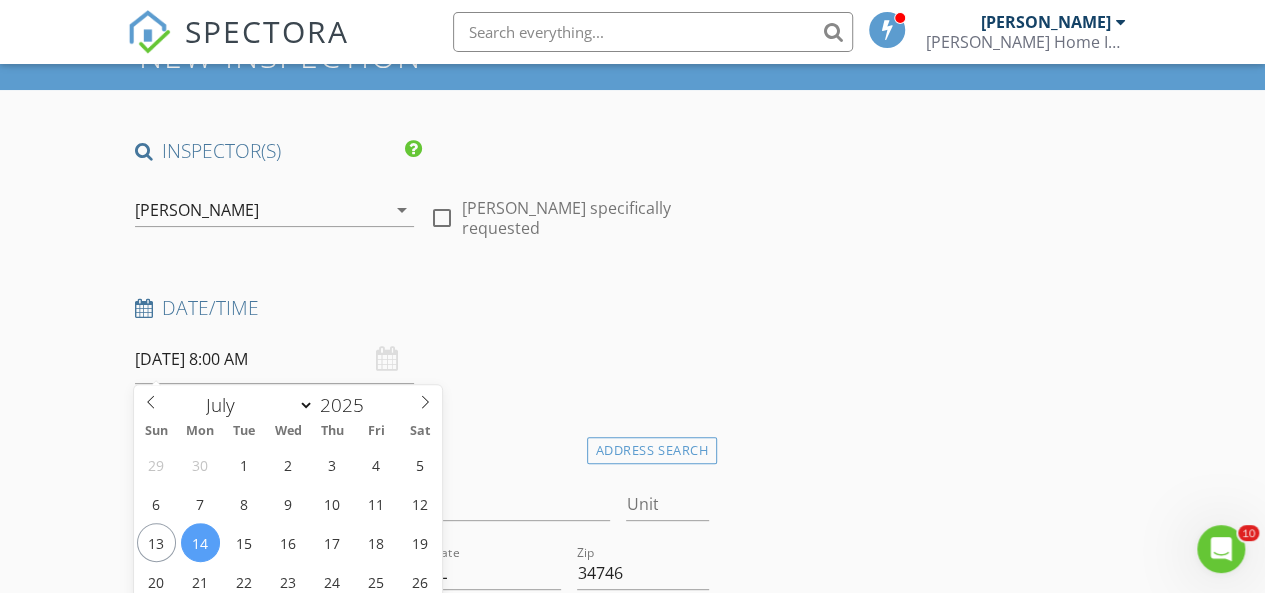 type on "07/15/2025 8:00 AM" 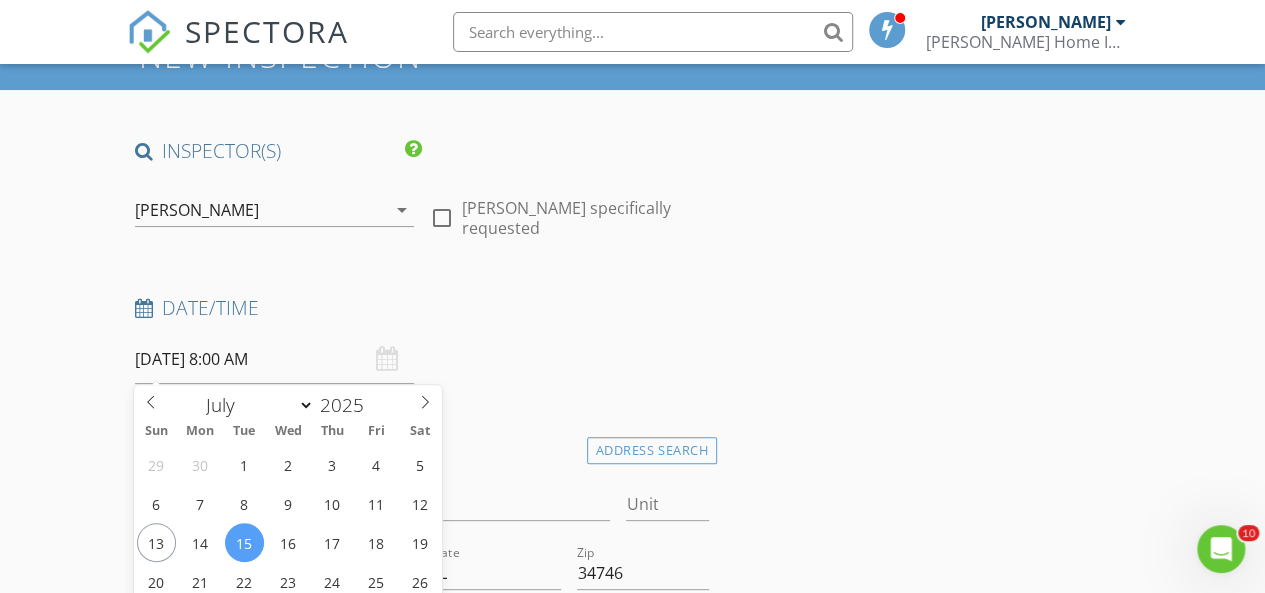 scroll, scrollTop: 518, scrollLeft: 0, axis: vertical 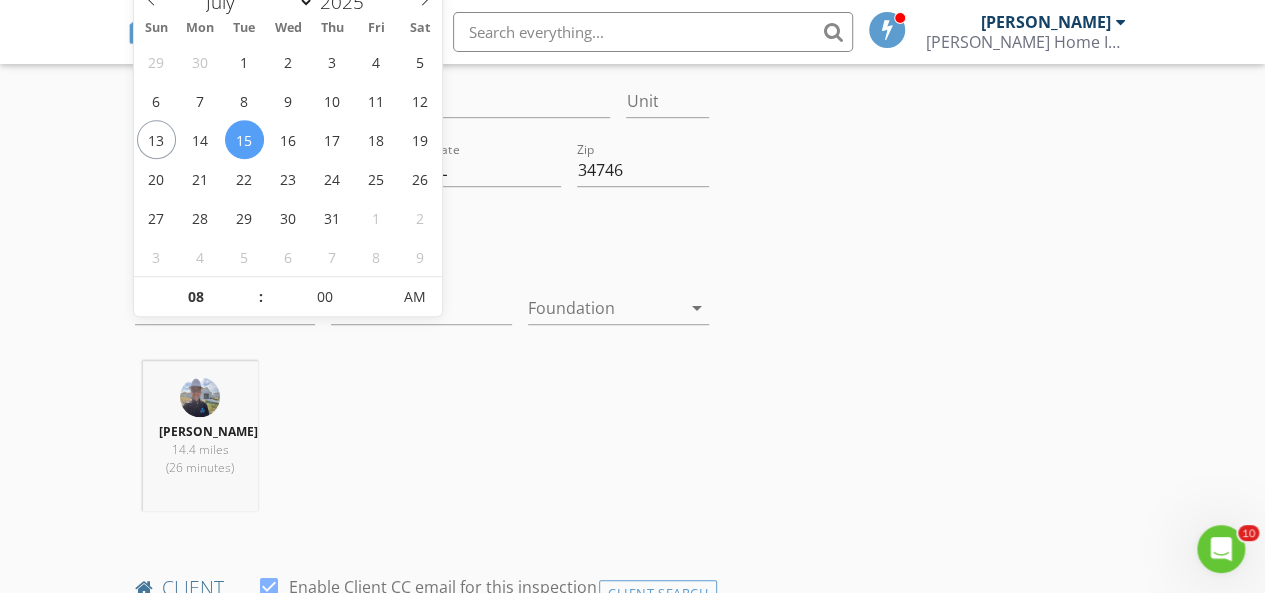 type on "09" 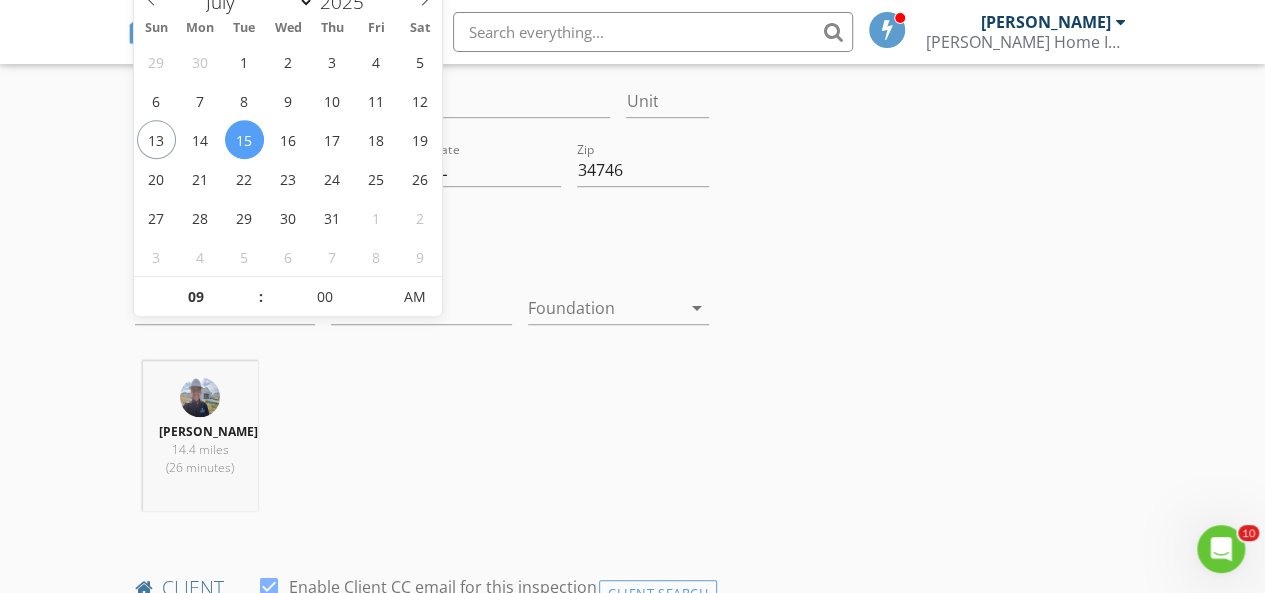 click at bounding box center (251, 287) 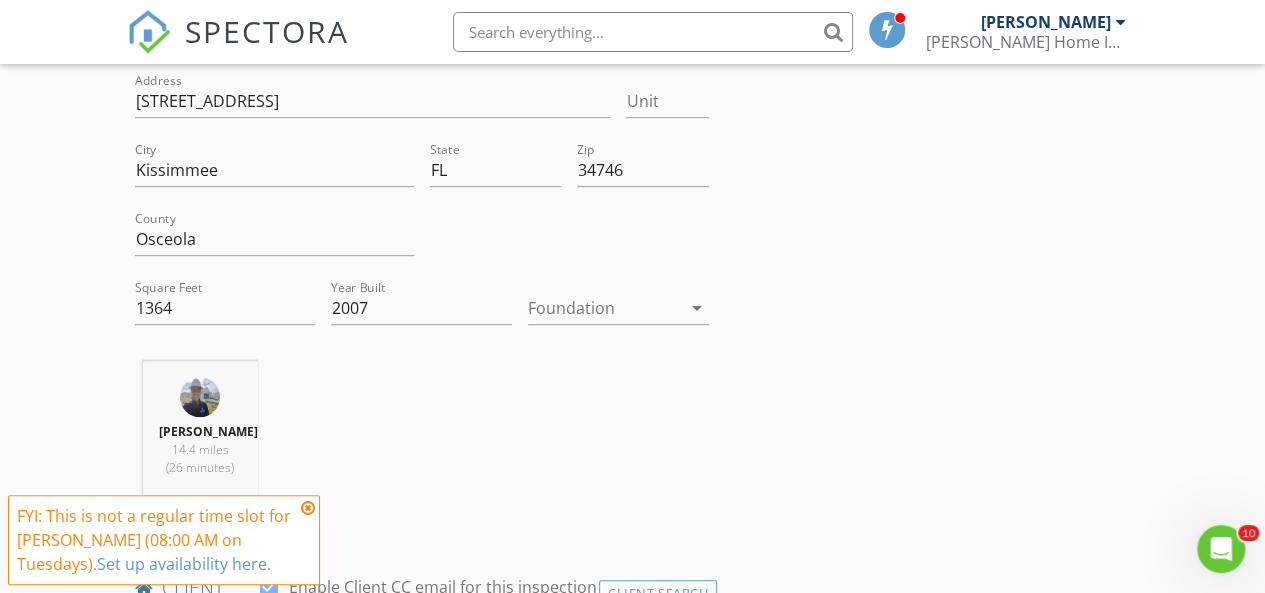 click on "Peter Kamel     14.4 miles     (26 minutes)" at bounding box center [422, 444] 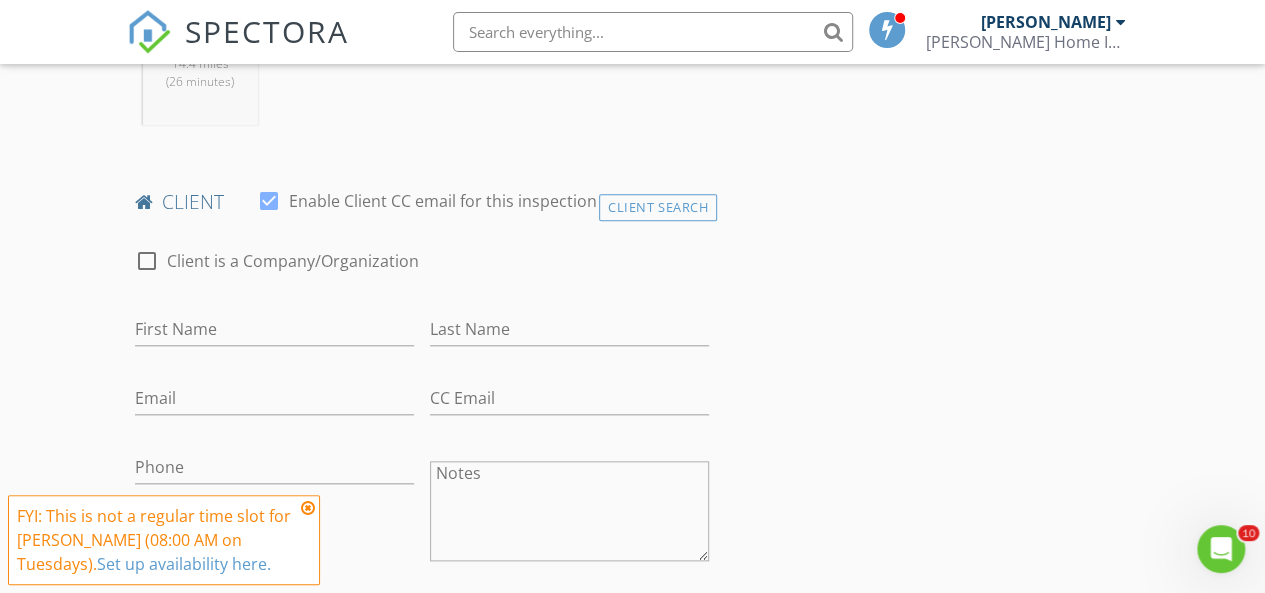 scroll, scrollTop: 907, scrollLeft: 0, axis: vertical 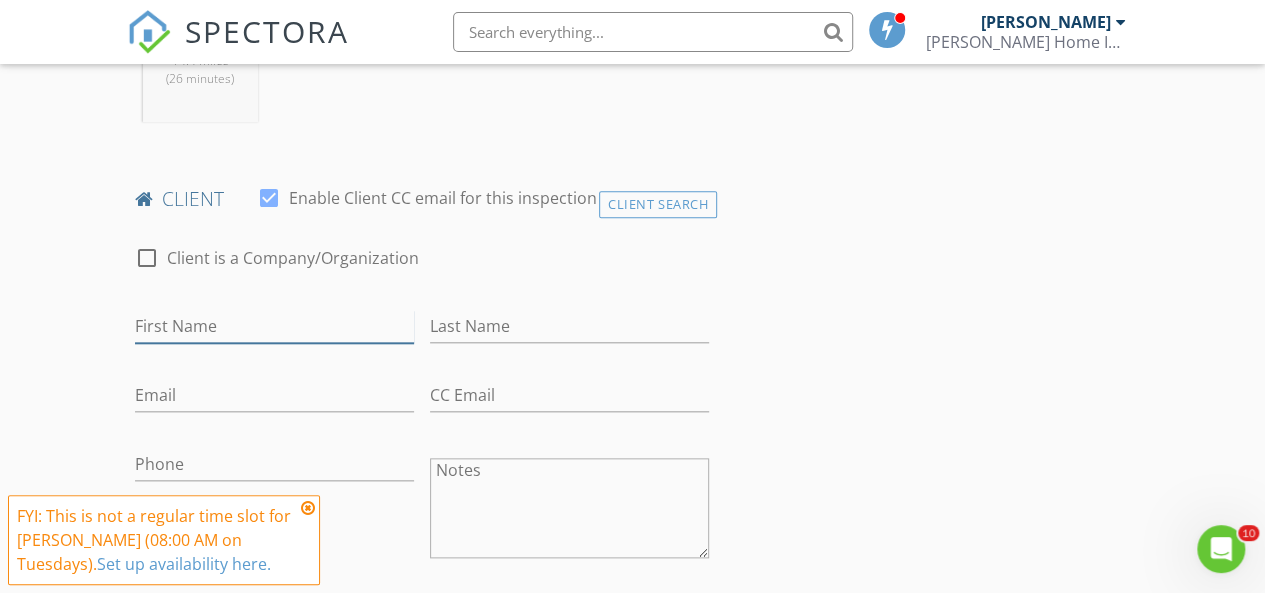 click on "First Name" at bounding box center (274, 326) 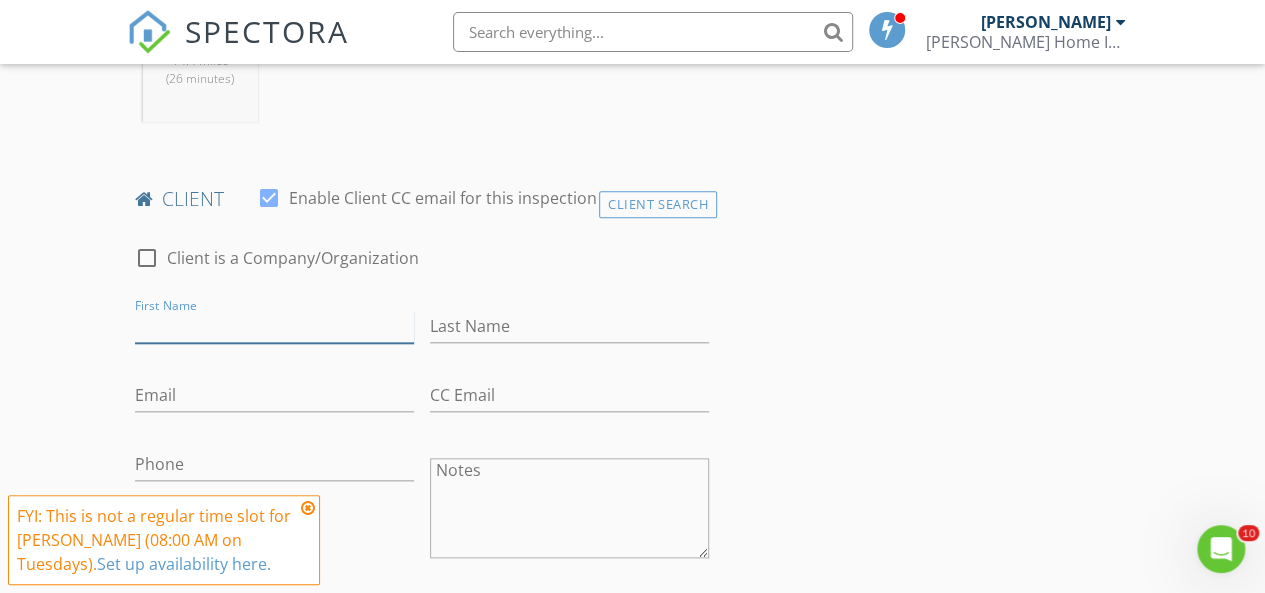 paste on "Frederick" 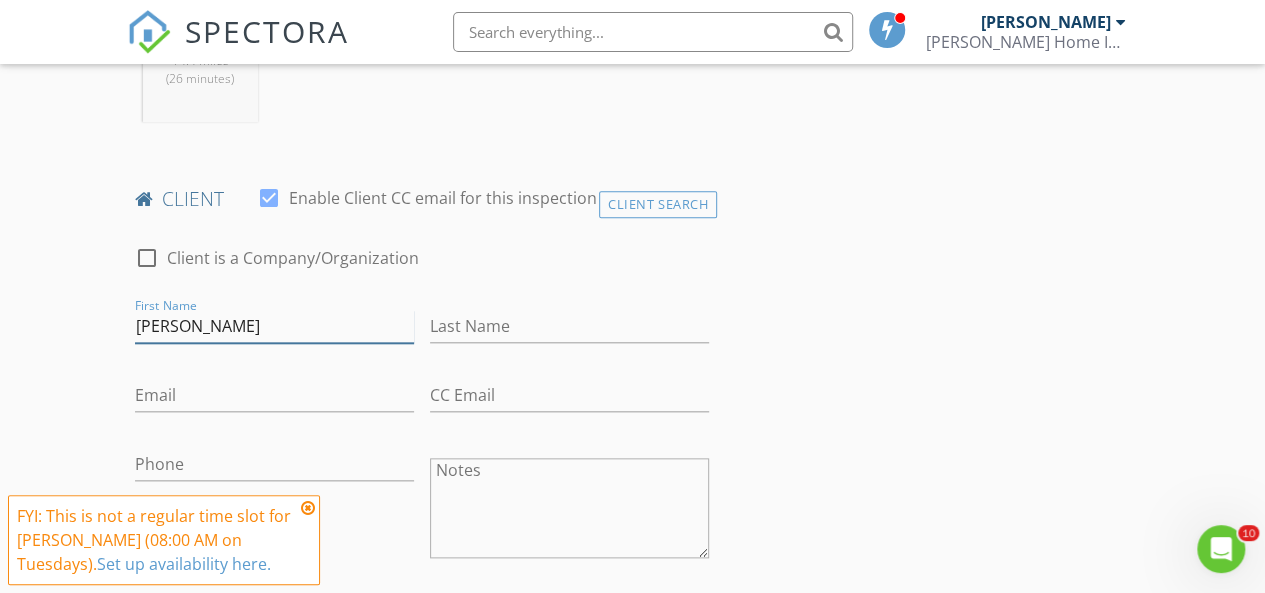 type on "Frederick" 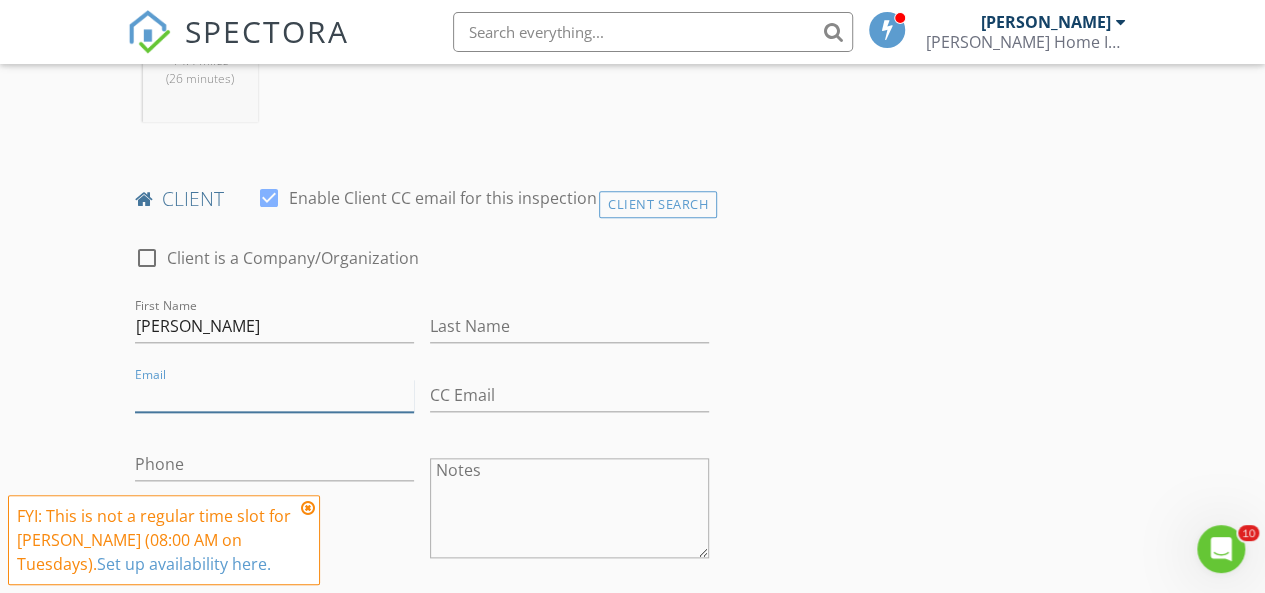 click on "Email" at bounding box center (274, 395) 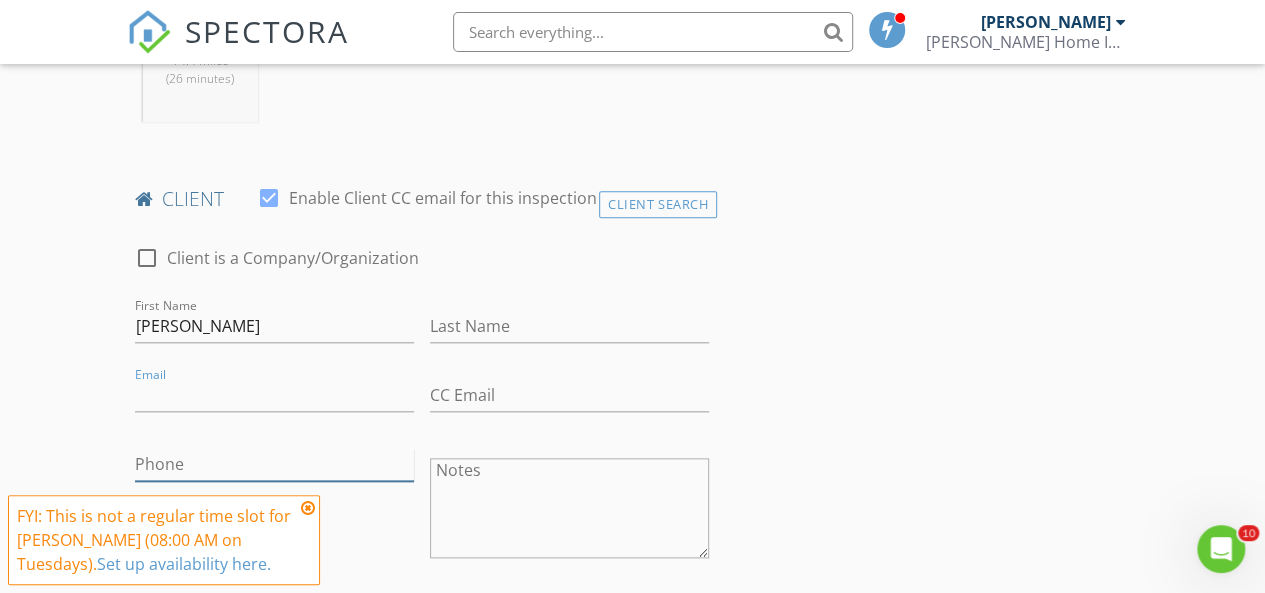 drag, startPoint x: 147, startPoint y: 397, endPoint x: 182, endPoint y: 457, distance: 69.46222 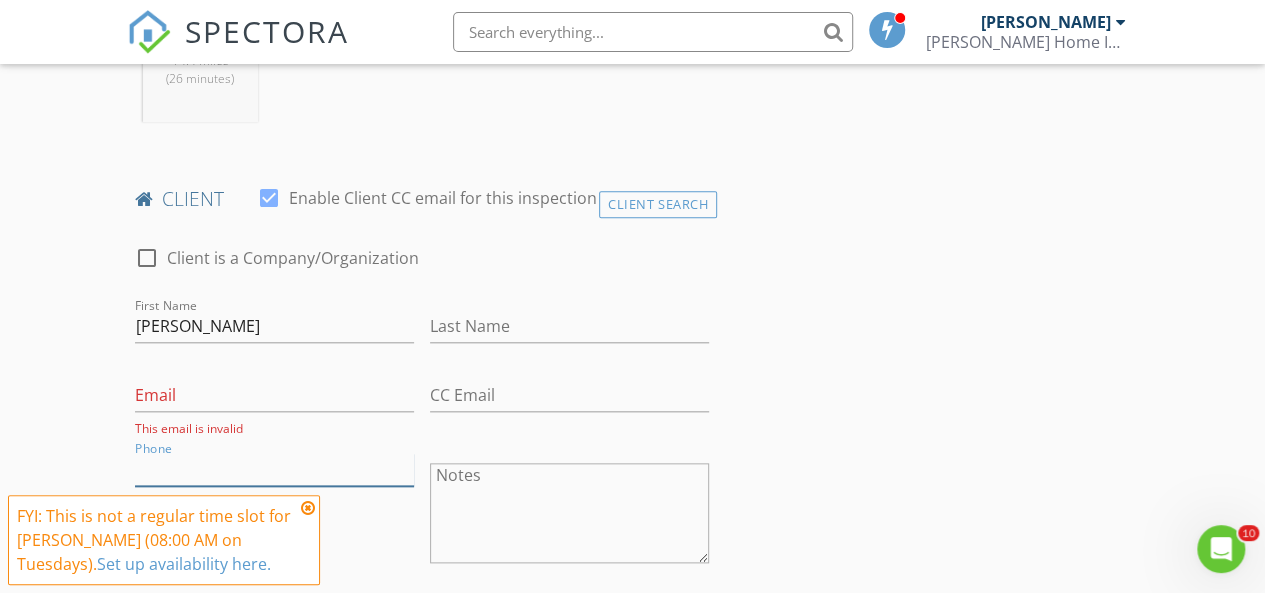paste on "954-818-6203" 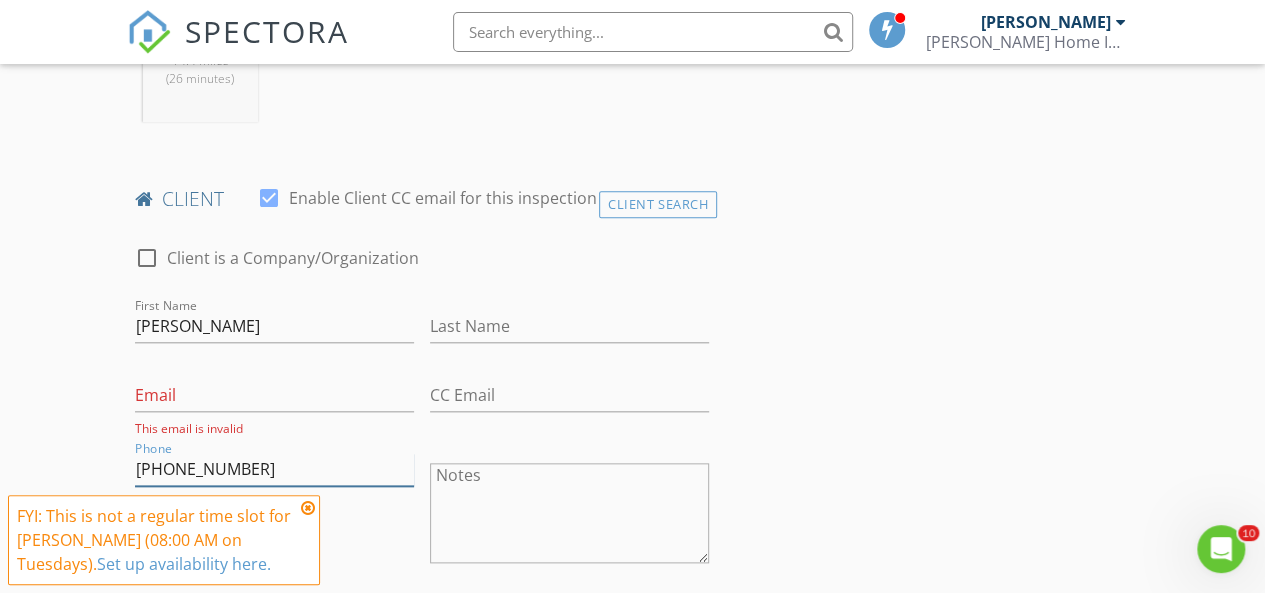 type on "954-818-6203" 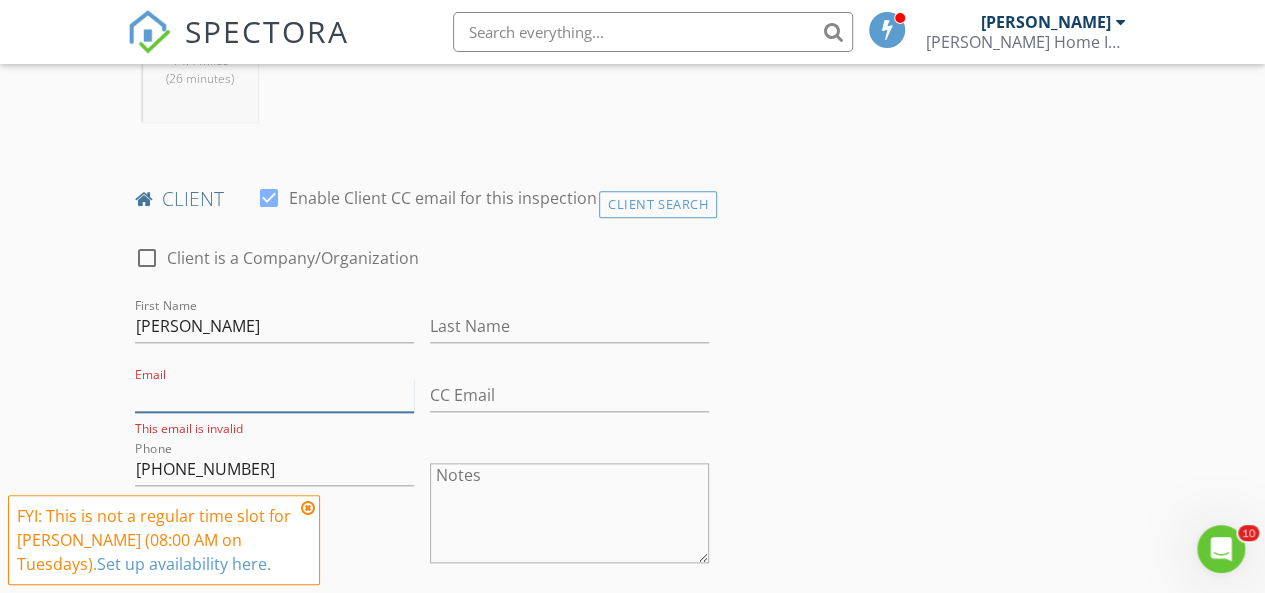 click on "Email" at bounding box center [274, 395] 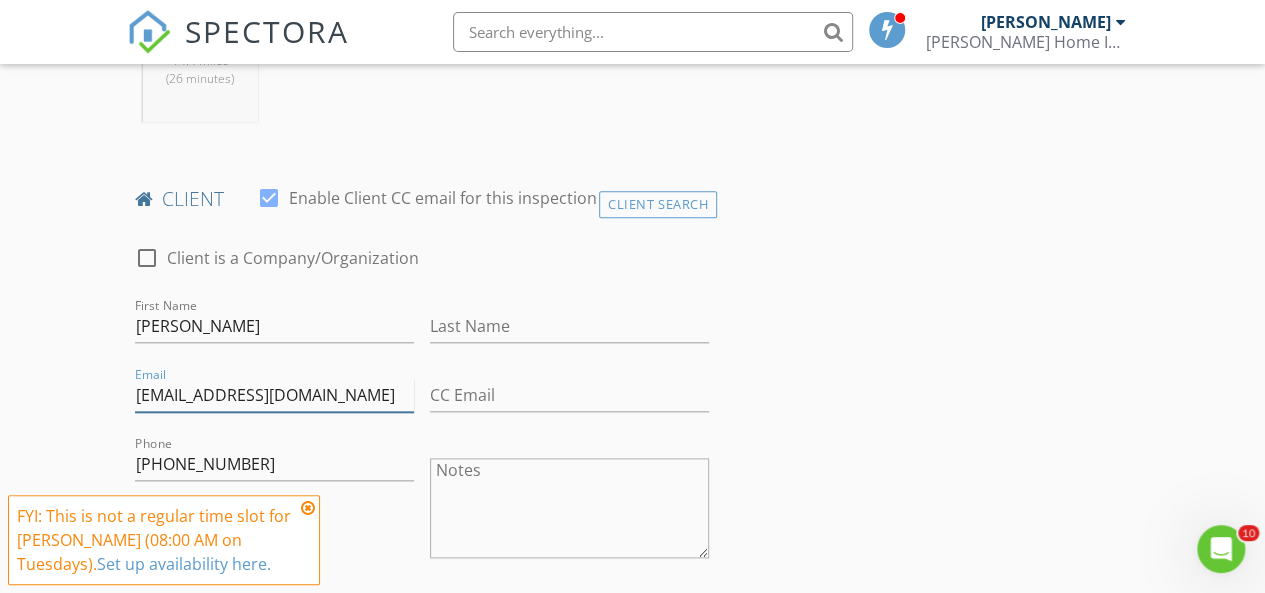 type on "368street@gmail.com" 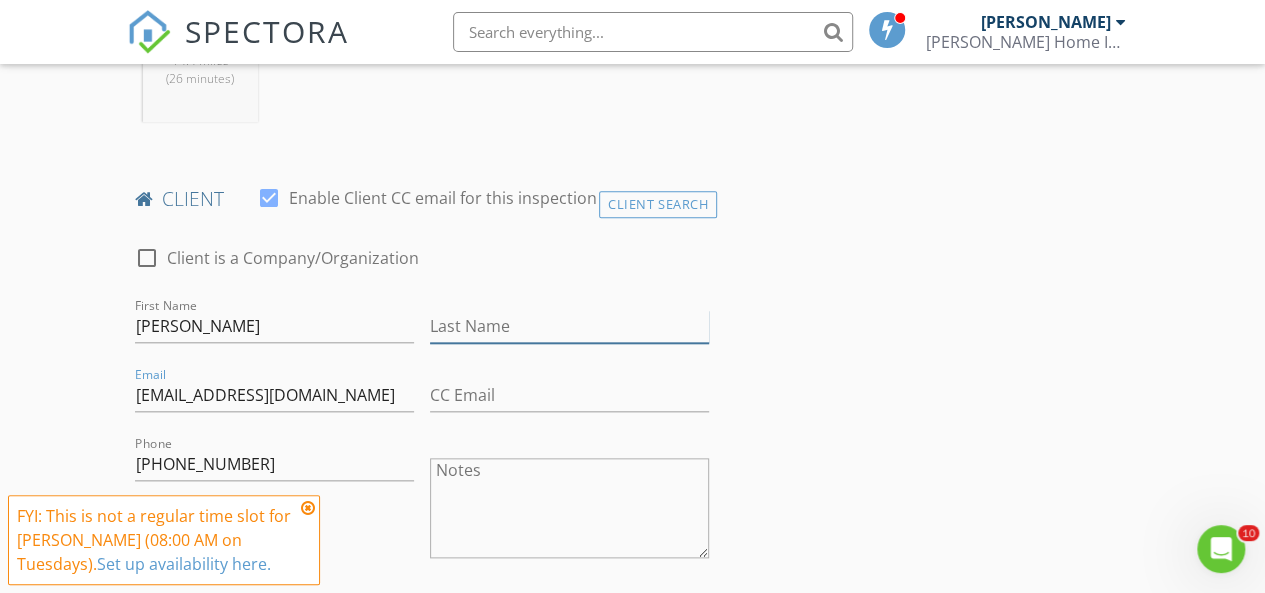 click on "Last Name" at bounding box center [569, 326] 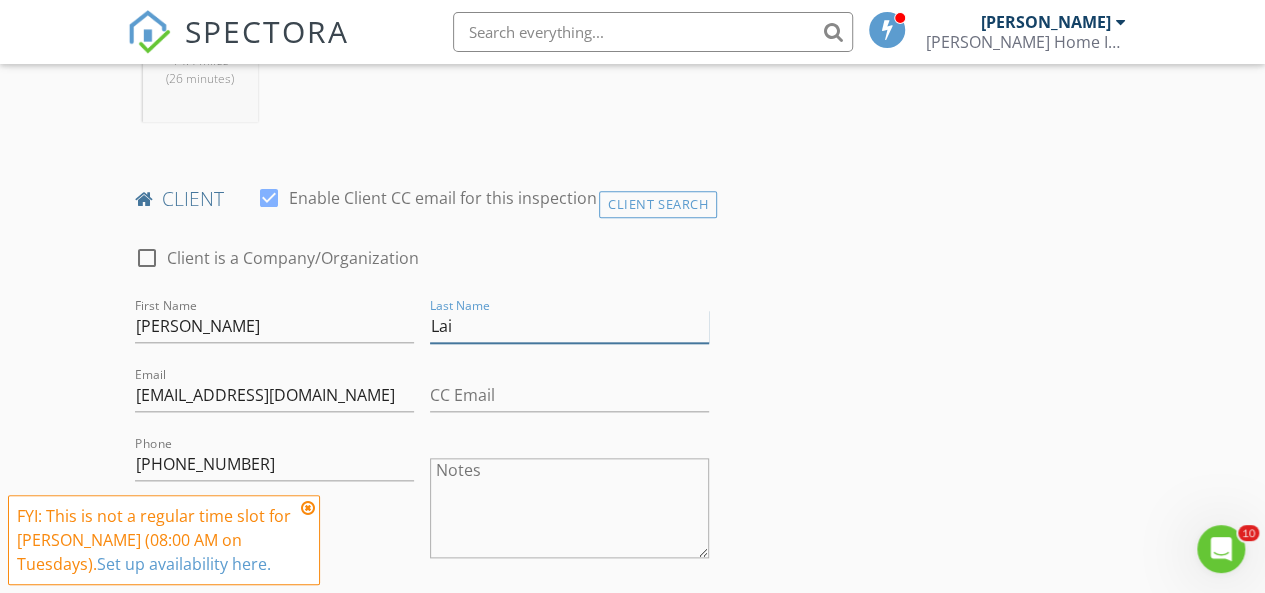 type on "Lai" 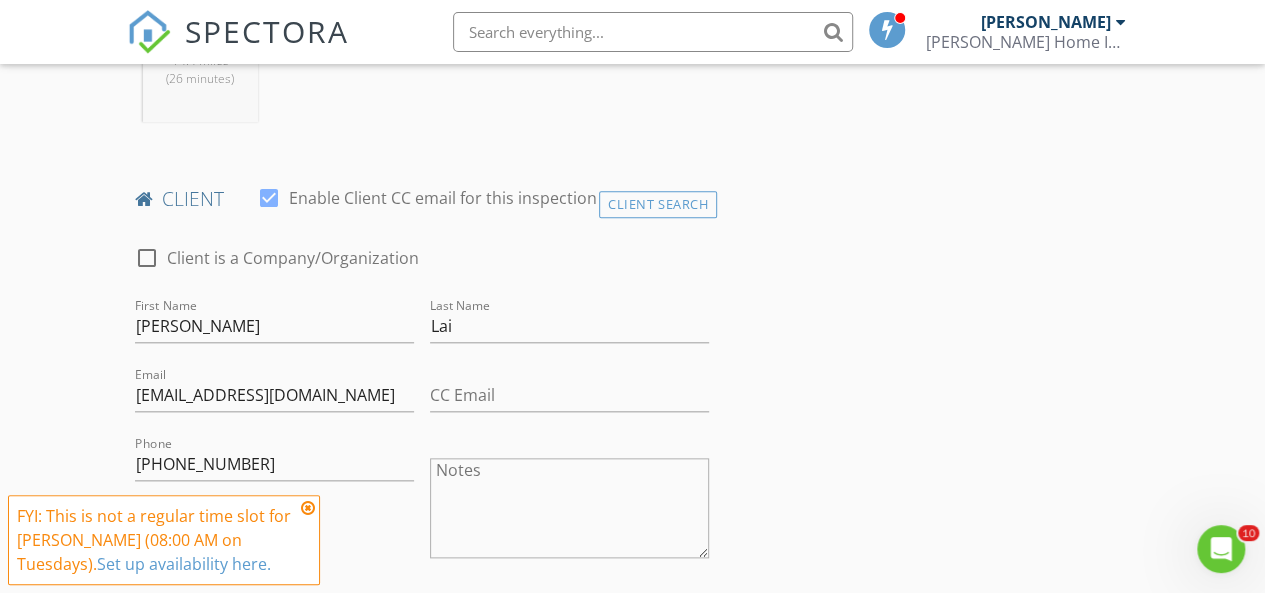 click on "check_box_outline_blank Client is a Company/Organization" at bounding box center (422, 268) 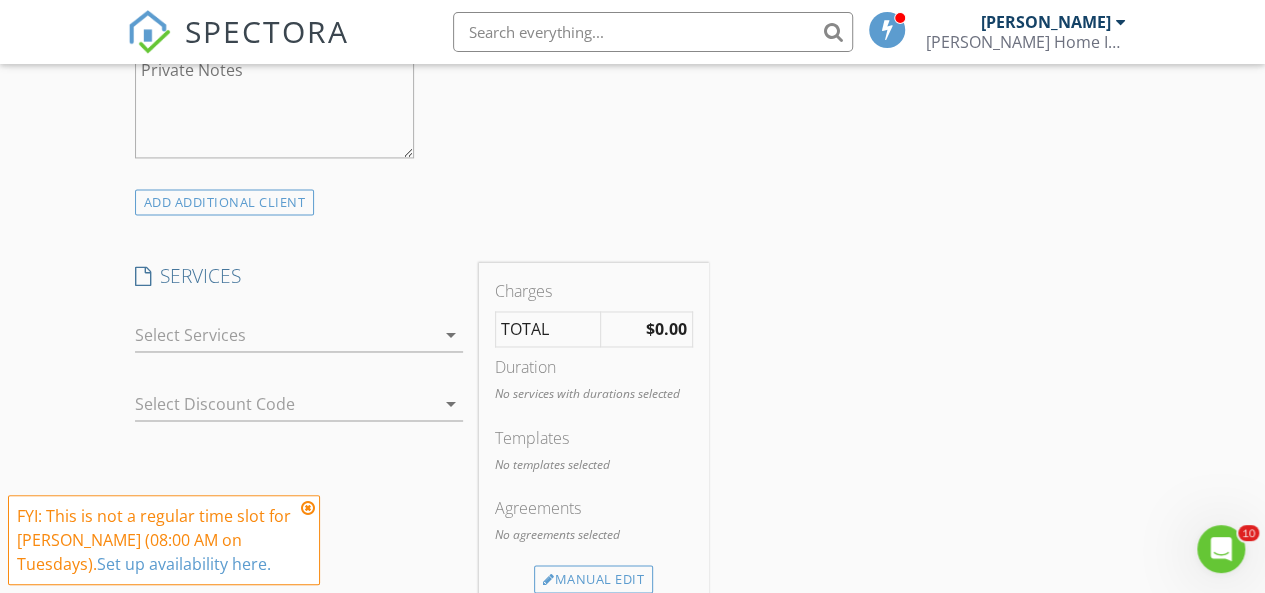 scroll, scrollTop: 1464, scrollLeft: 0, axis: vertical 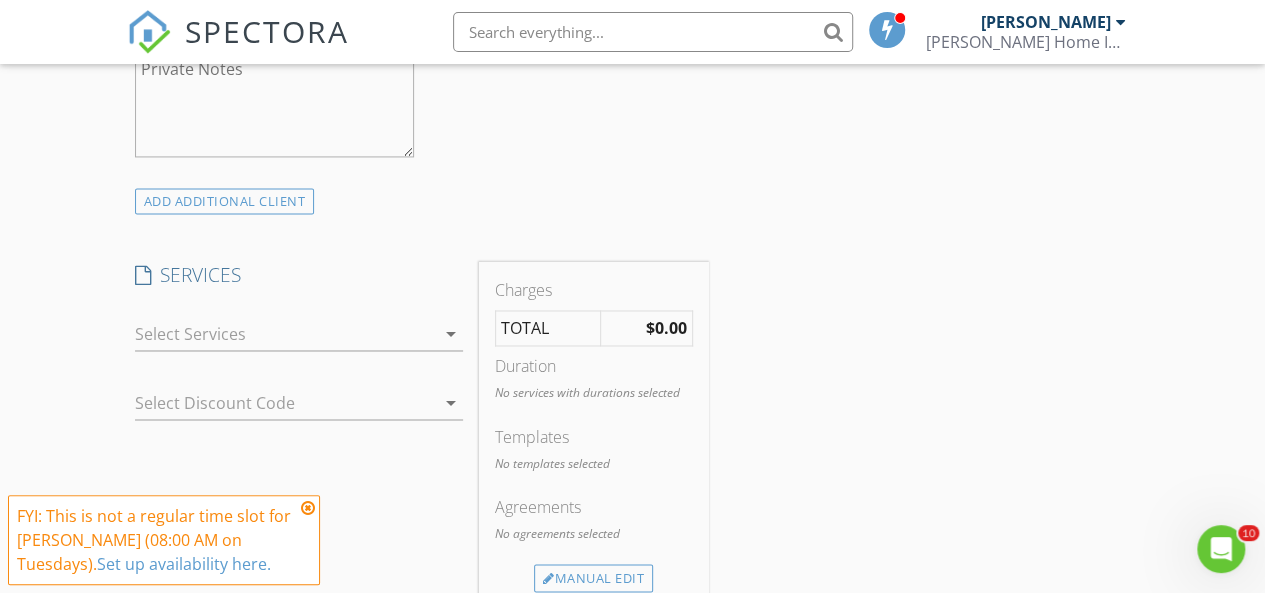 click at bounding box center (285, 334) 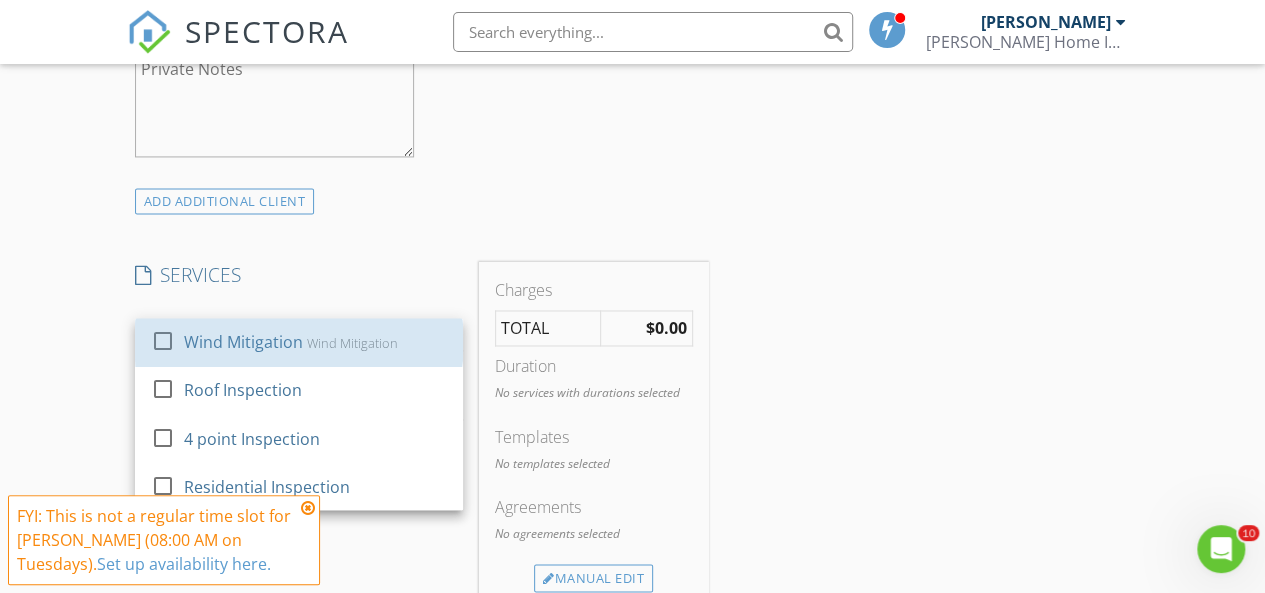click on "Wind Mitigation" at bounding box center (242, 342) 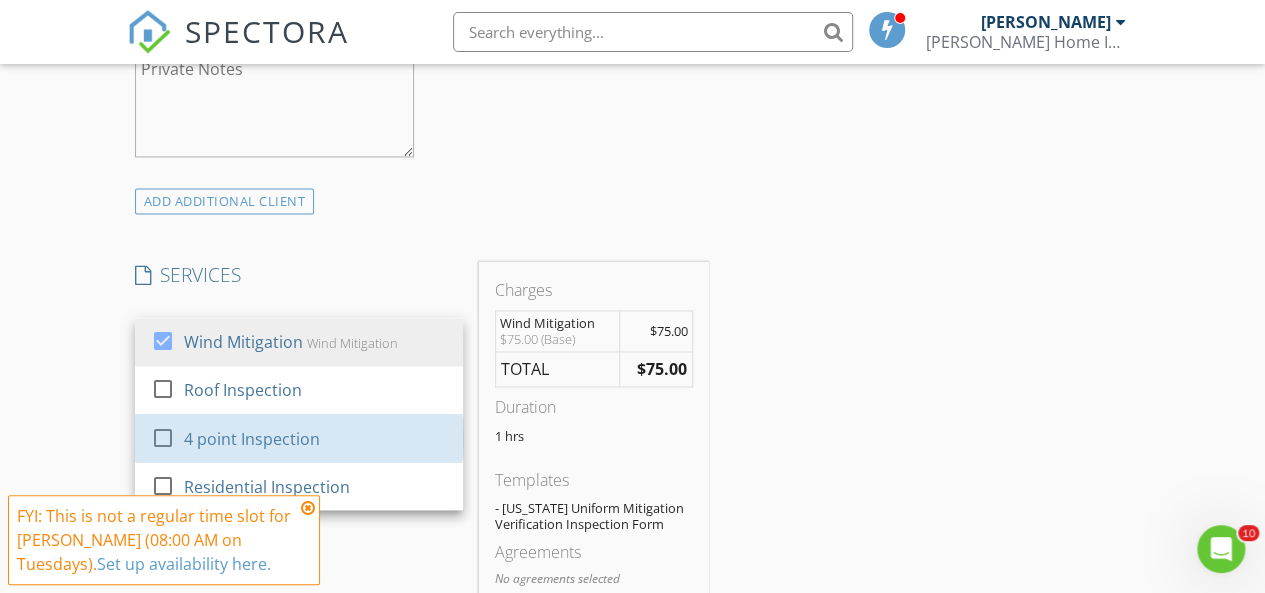 click on "4 point Inspection" at bounding box center [251, 438] 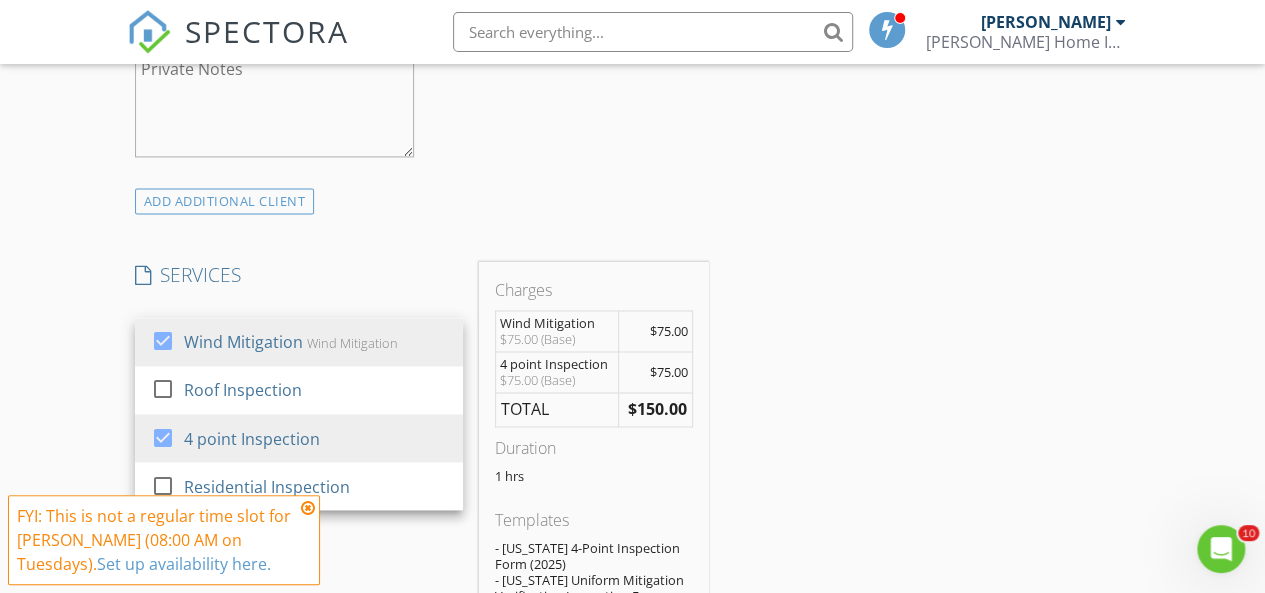 click at bounding box center [163, 485] 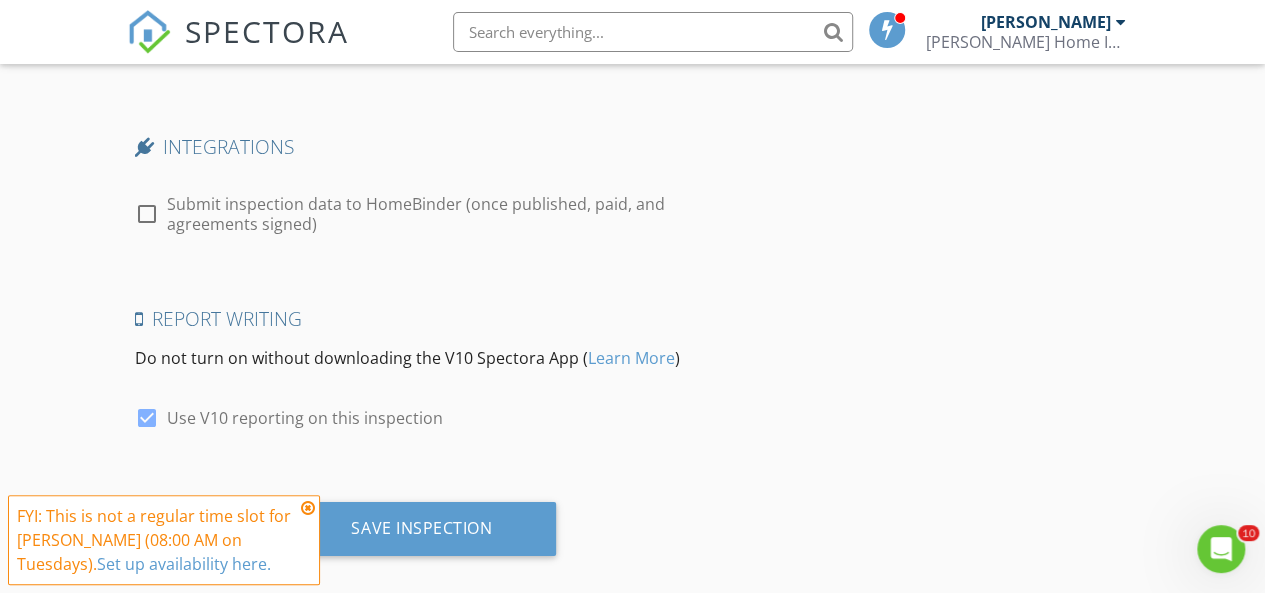 scroll, scrollTop: 3342, scrollLeft: 0, axis: vertical 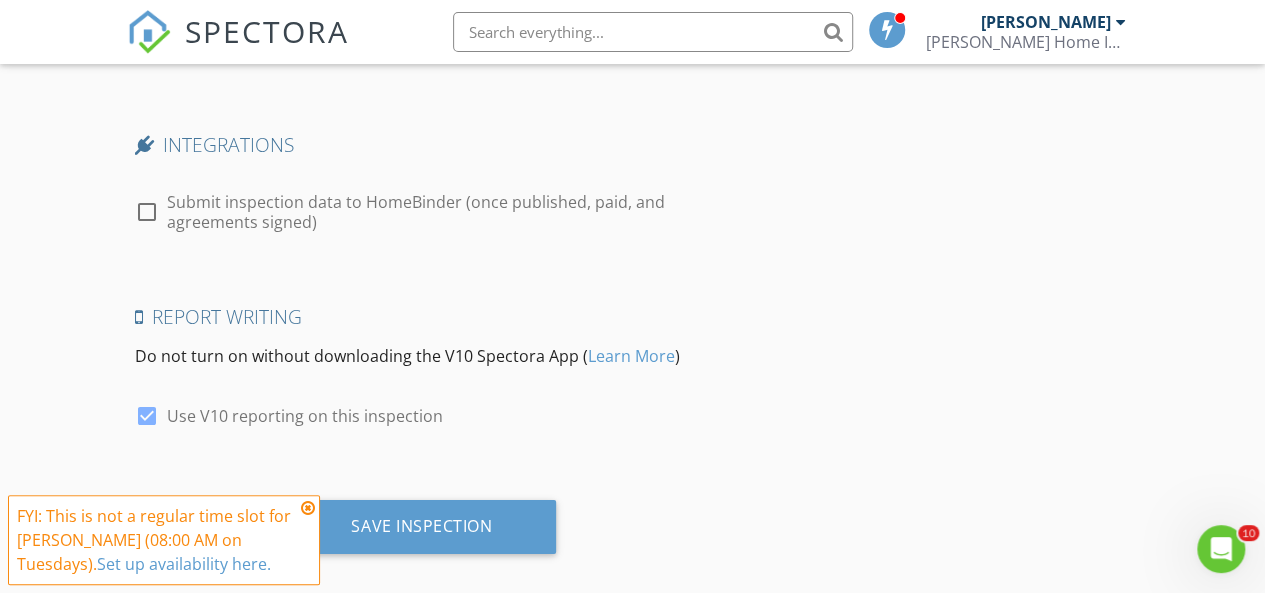 click on "Save Inspection" at bounding box center [421, 526] 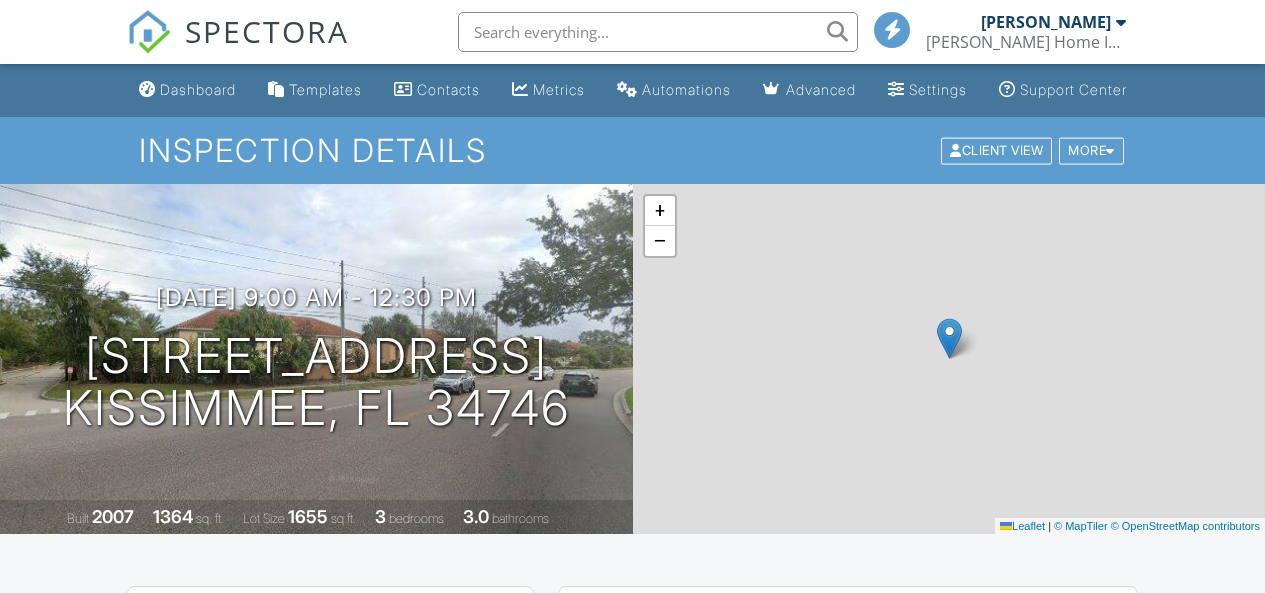 scroll, scrollTop: 0, scrollLeft: 0, axis: both 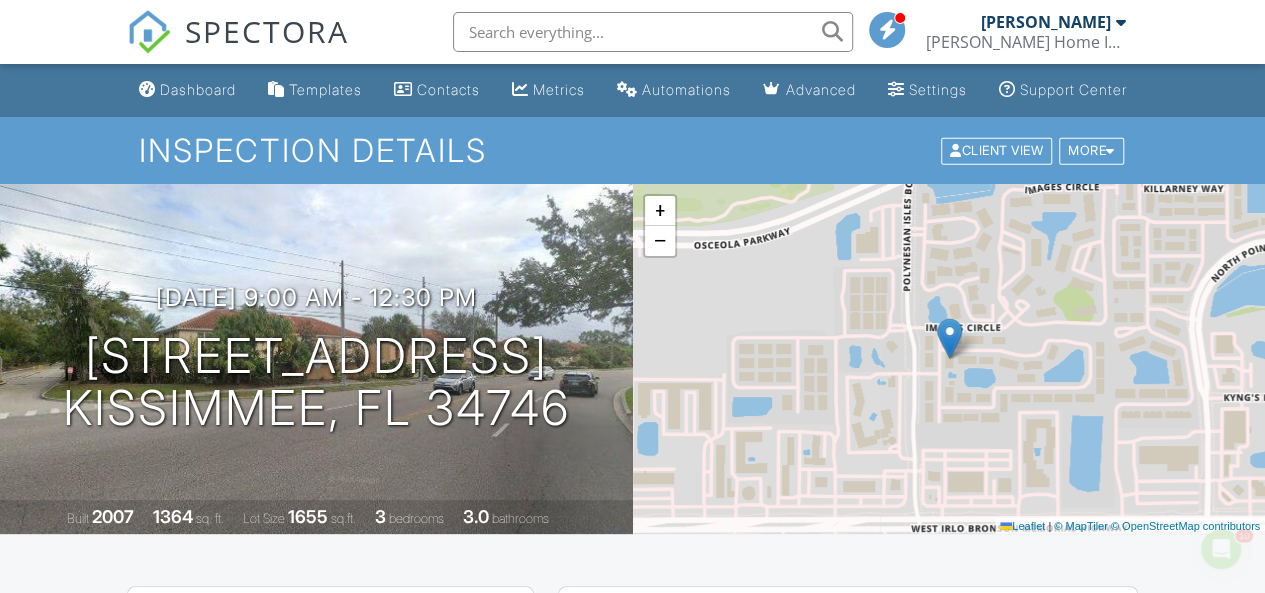 click on "Metrics" at bounding box center (559, 89) 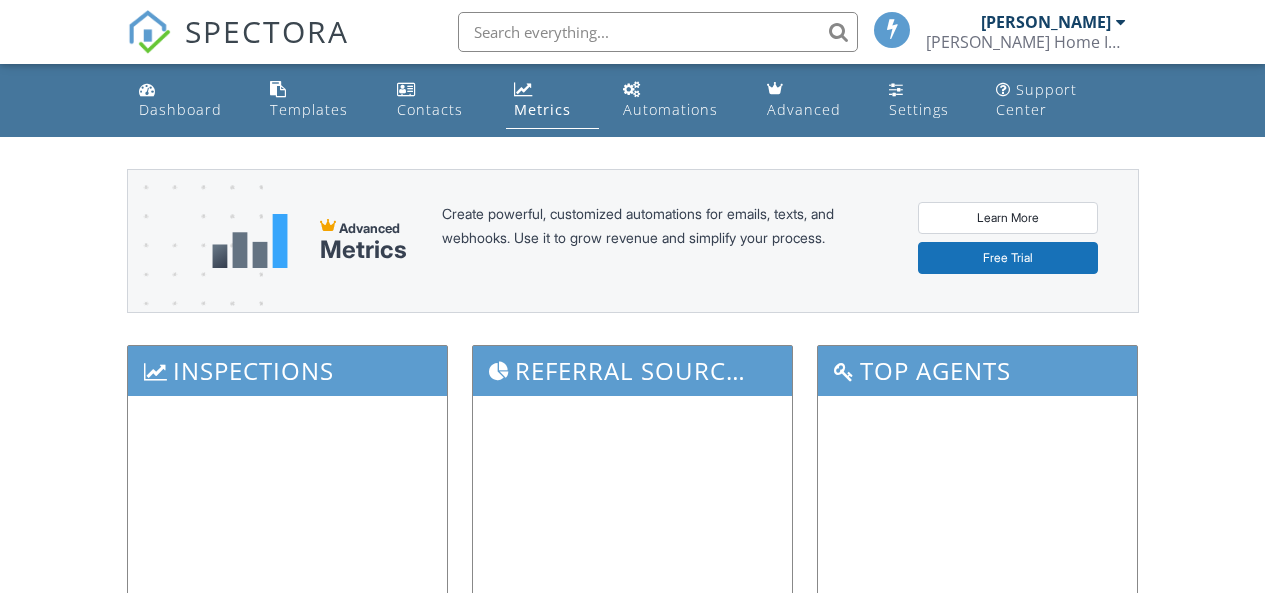 scroll, scrollTop: 0, scrollLeft: 0, axis: both 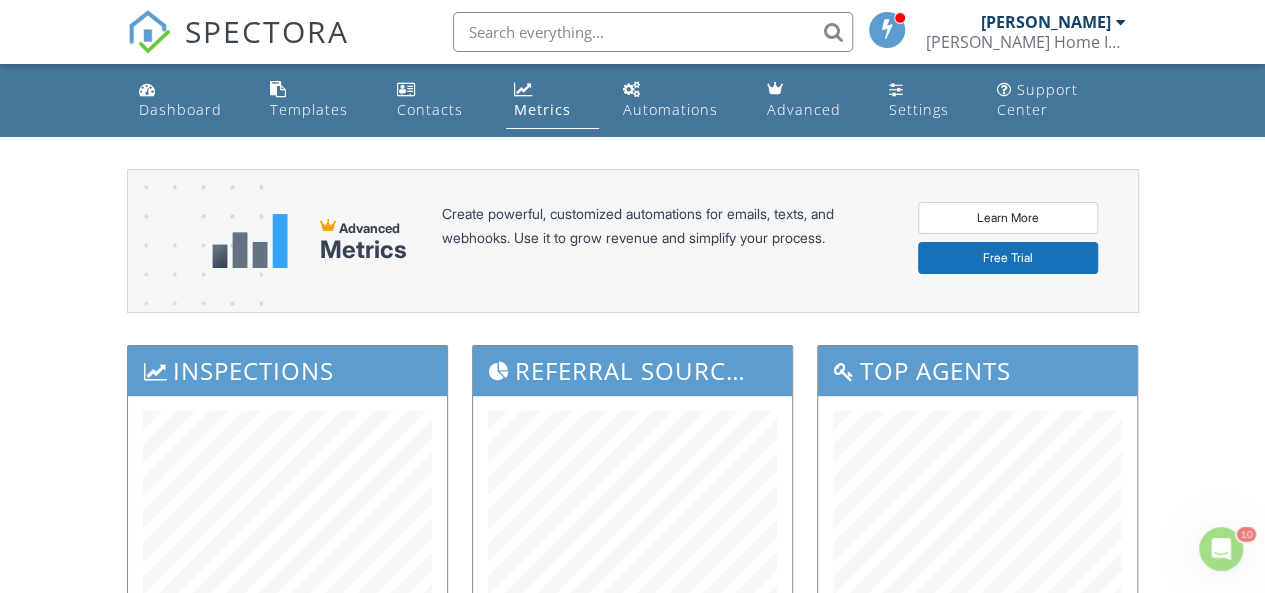 click on "Metrics" at bounding box center [542, 109] 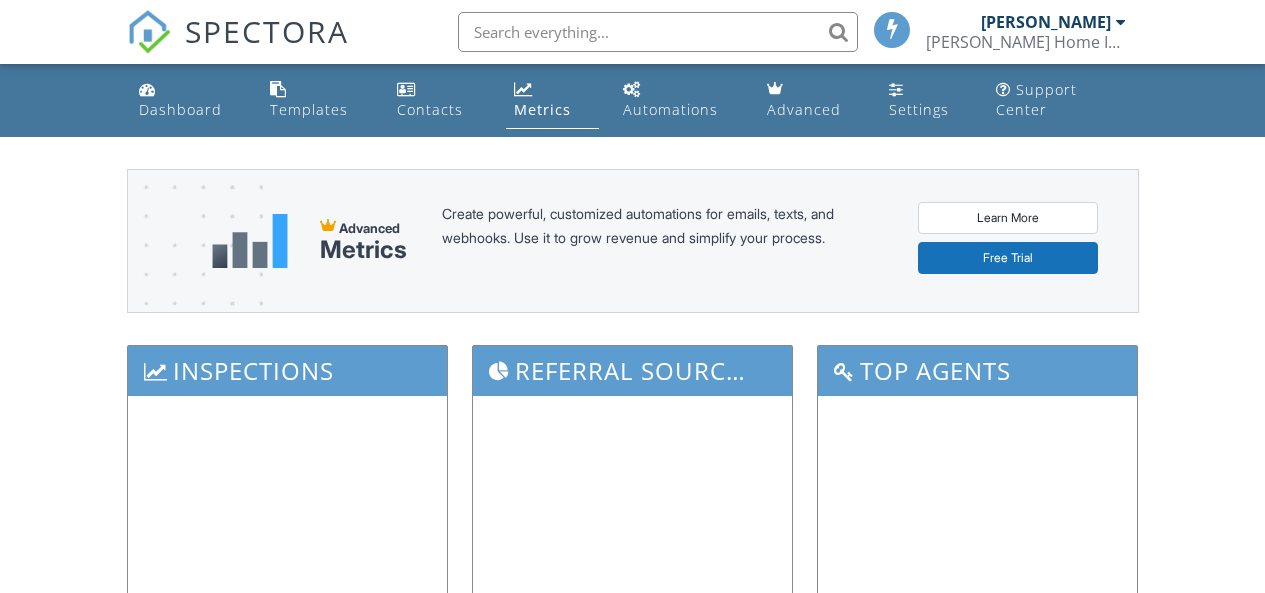 scroll, scrollTop: 0, scrollLeft: 0, axis: both 